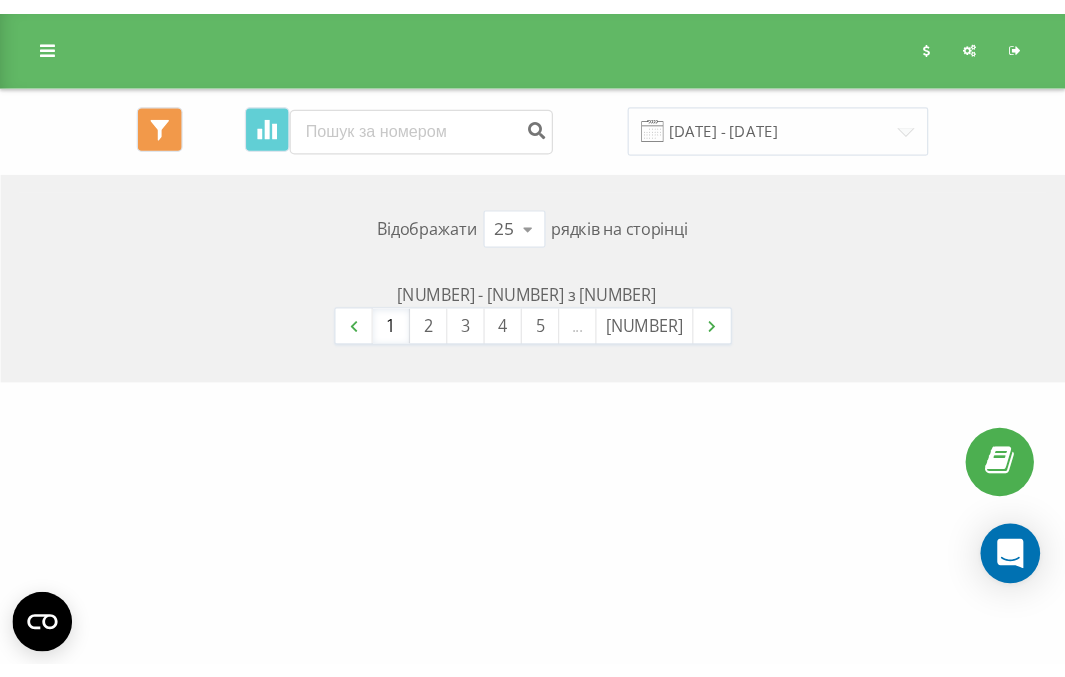 scroll, scrollTop: 0, scrollLeft: 0, axis: both 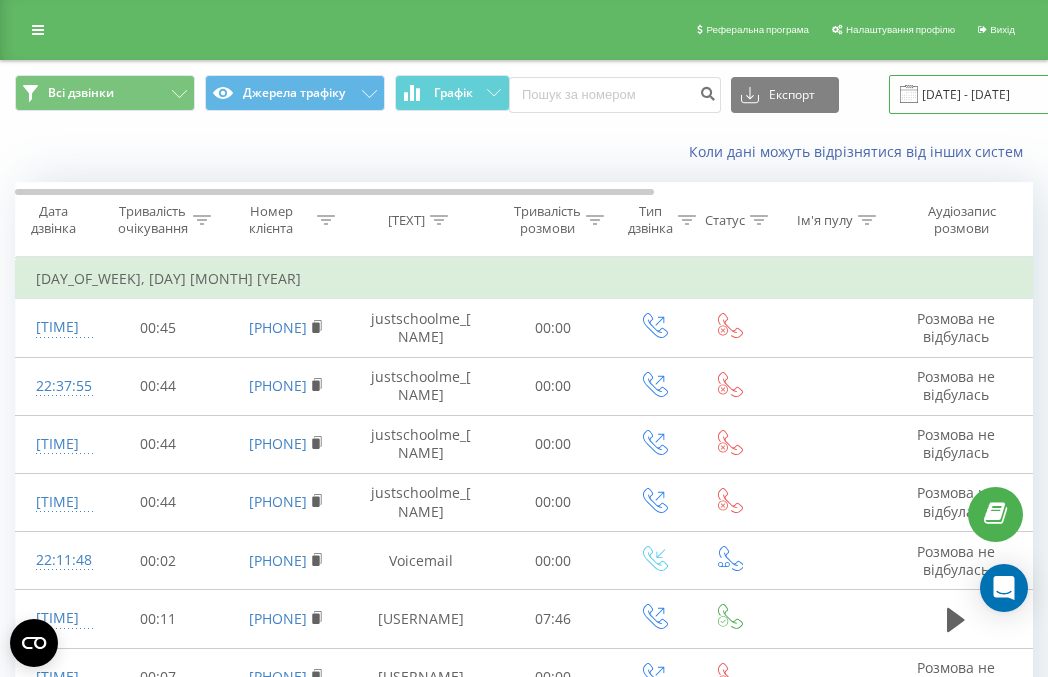 click on "[DATE] - [DATE]" at bounding box center [1010, 94] 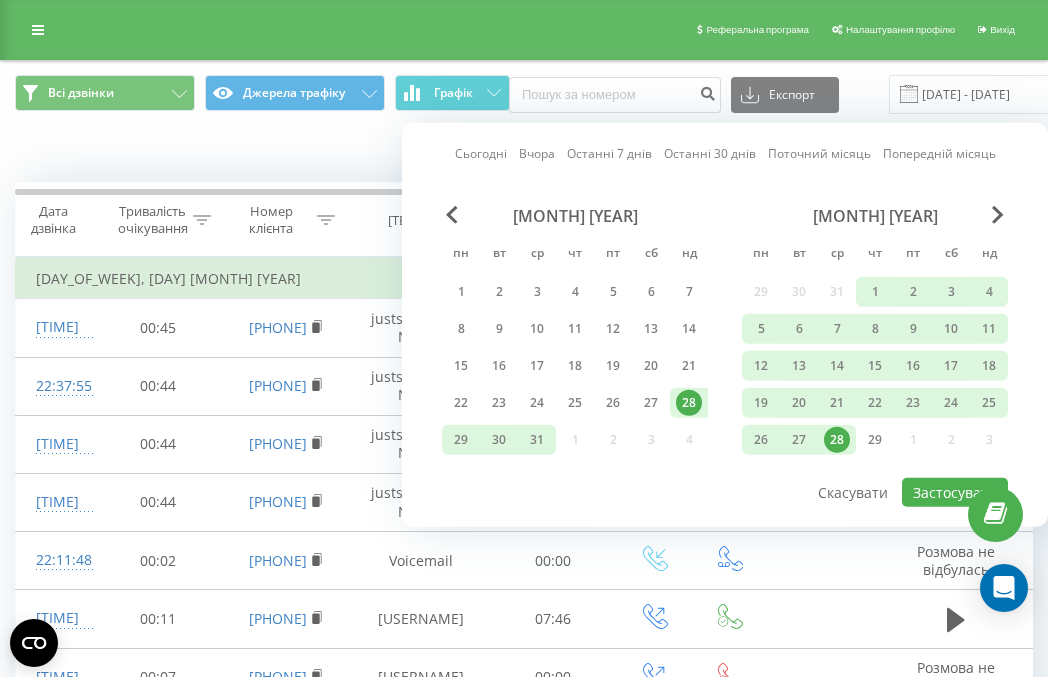 click on "Сьогодні Вчора Останні 7 днів Останні 30 днів Поточний місяць Попередній місяць" at bounding box center [725, 154] 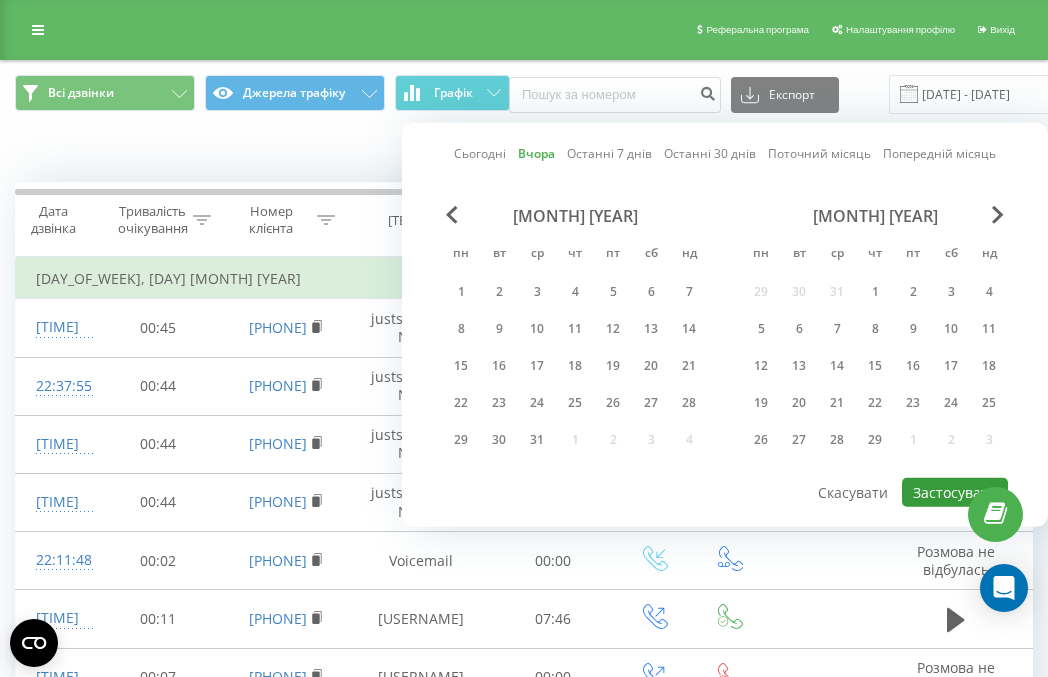 click on "Застосувати" at bounding box center [955, 492] 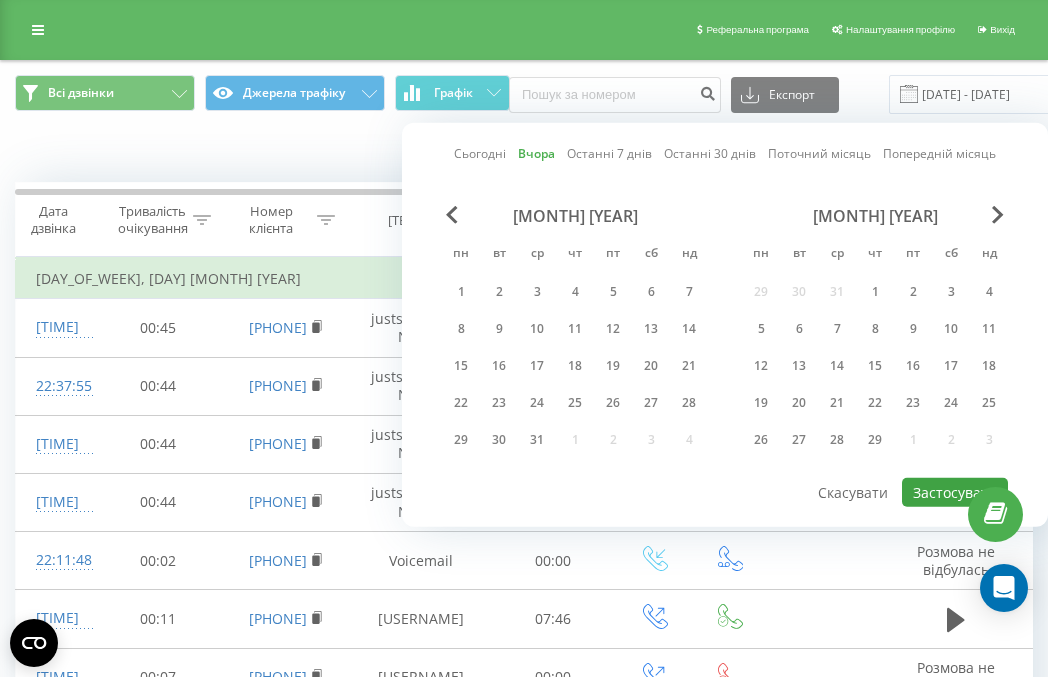 type on "[DATE] - [DATE]" 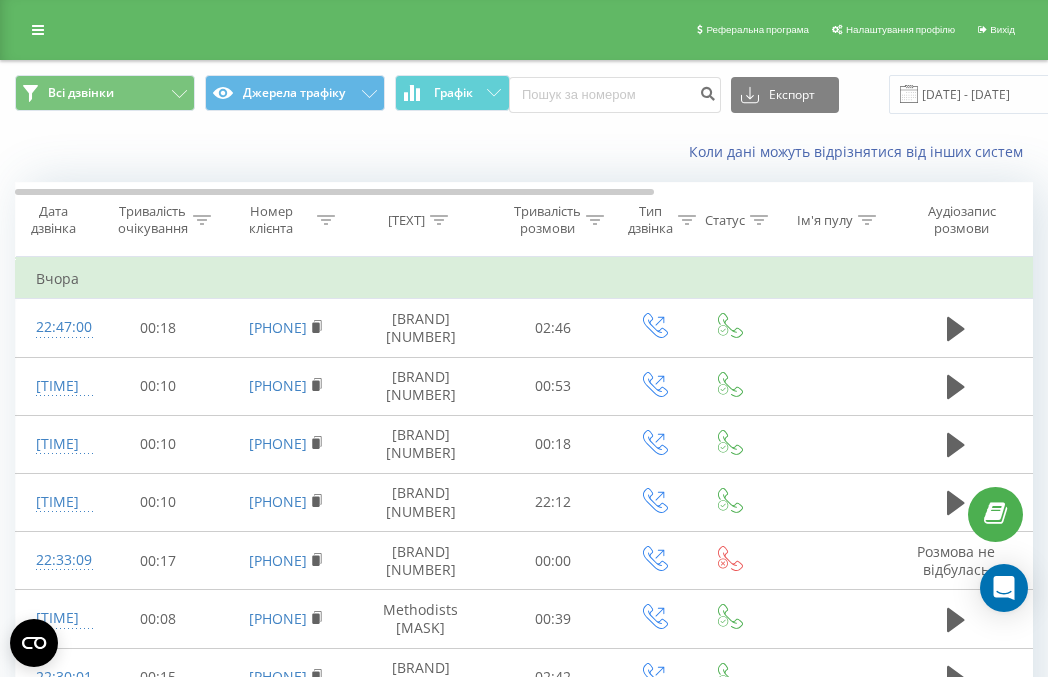 click on "Всі дзвінки Джерела трафіку Графік Експорт .csv .xls .xlsx [DAY] [MONTH] [YEAR]  -  [DAY] [MONTH] [YEAR] Коли дані можуть відрізнятися вiд інших систем Дата дзвінка Тривалість очікування Номер клієнта ПІБ співробітника Тривалість розмови Тип дзвінка Статус Ім'я пулу Аудіозапис розмови Джерело Канал Кампанія Ключове слово Фільтрувати за умовою Дорівнює Скасувати OK Фільтрувати за умовою Містить Скасувати OK Фільтрувати за умовою Містить Скасувати OK Фільтрувати за умовою Дорівнює Скасувати OK Фільтрувати за умовою Дорівнює Введіть значення Скасувати OK Фільтрувати за умовою Дорівнює OK OK OK OK" at bounding box center (524, 944) 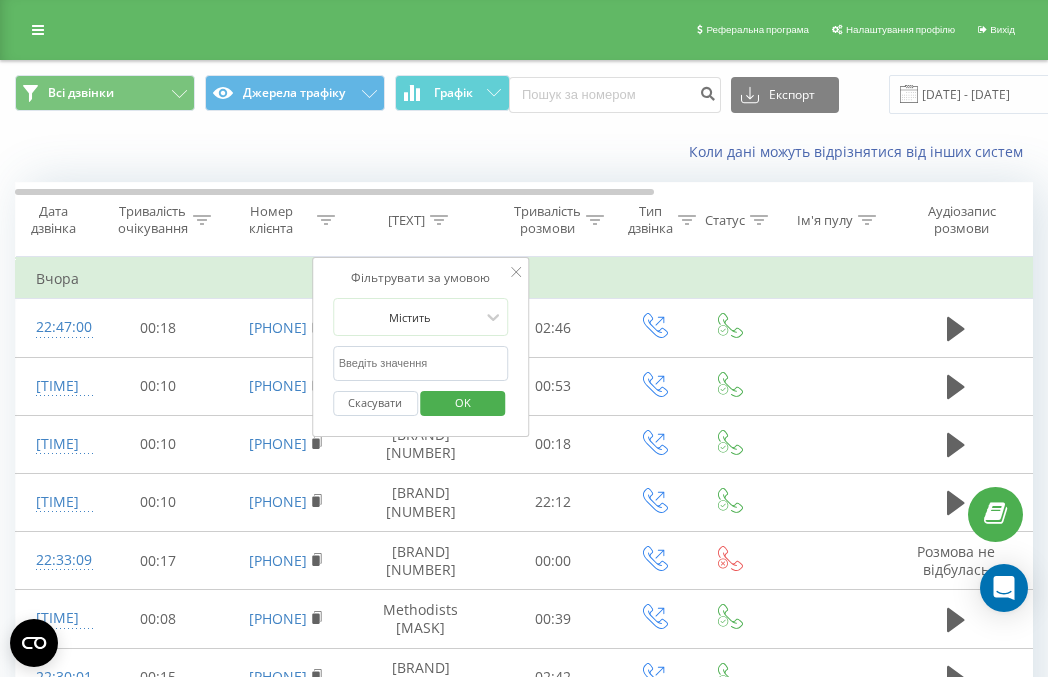 click at bounding box center (421, 363) 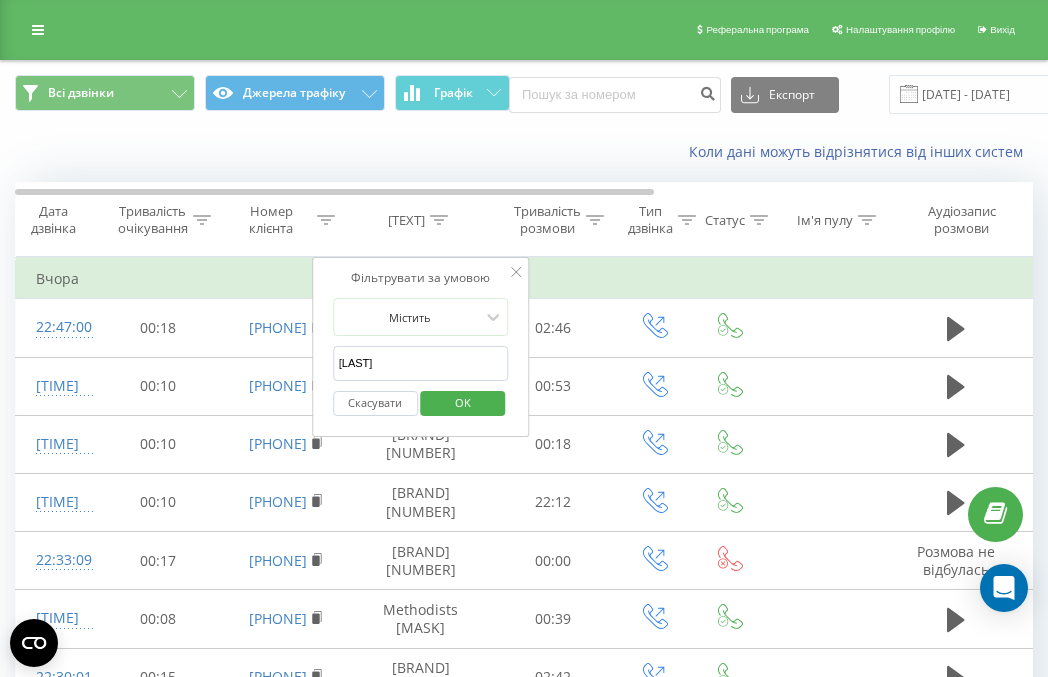 click on "OK" at bounding box center [463, 402] 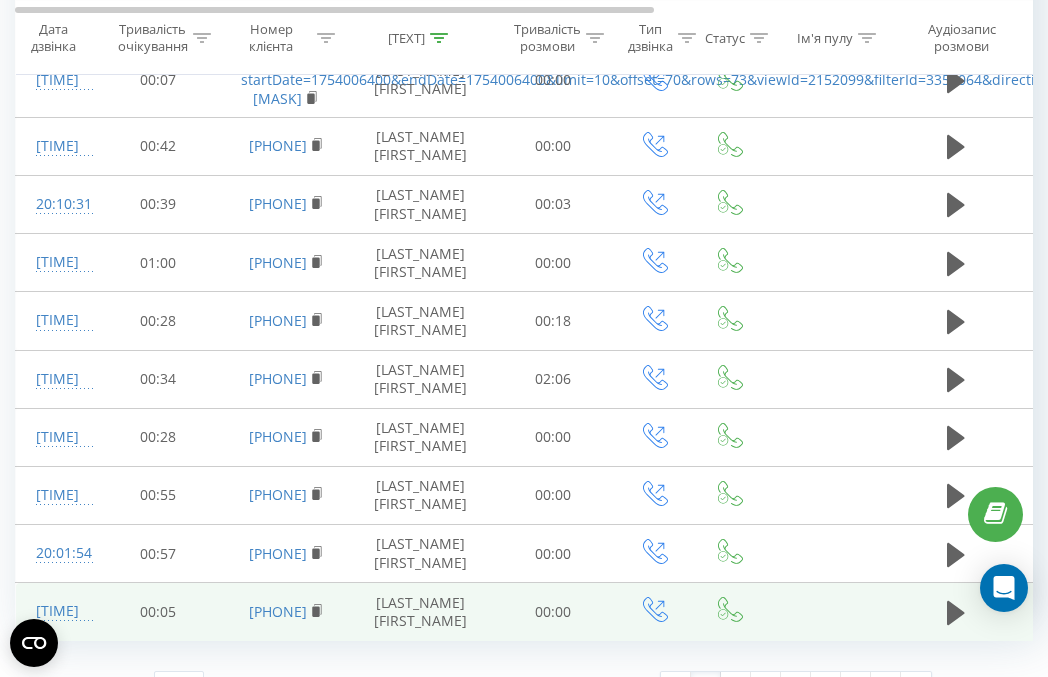 scroll, scrollTop: 1148, scrollLeft: 0, axis: vertical 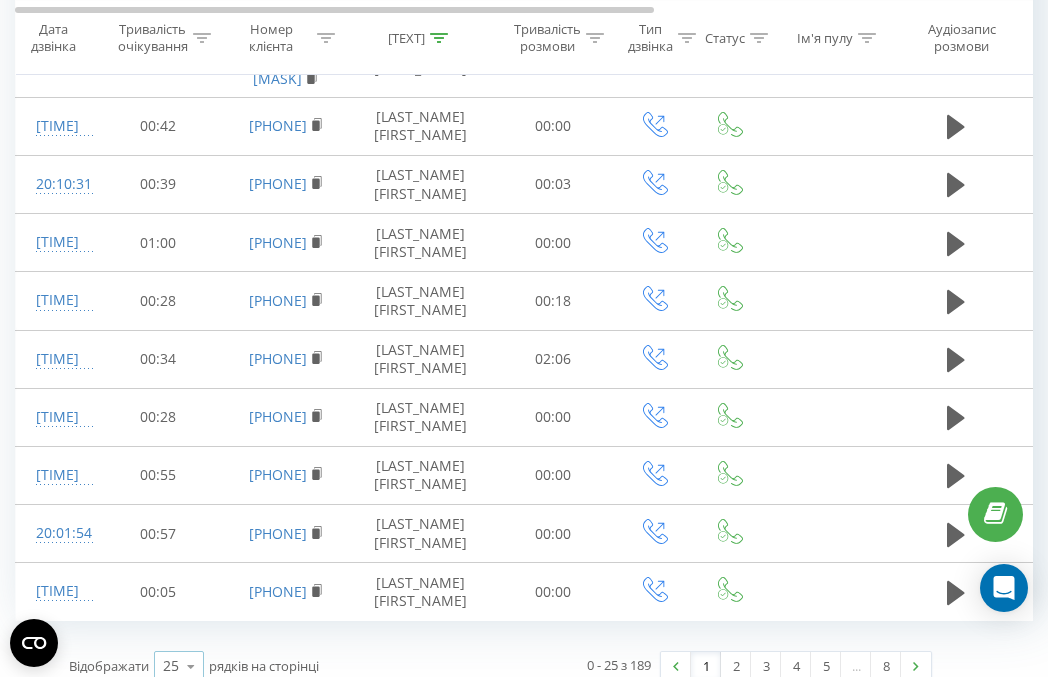 drag, startPoint x: 205, startPoint y: 635, endPoint x: 190, endPoint y: 639, distance: 15.524175 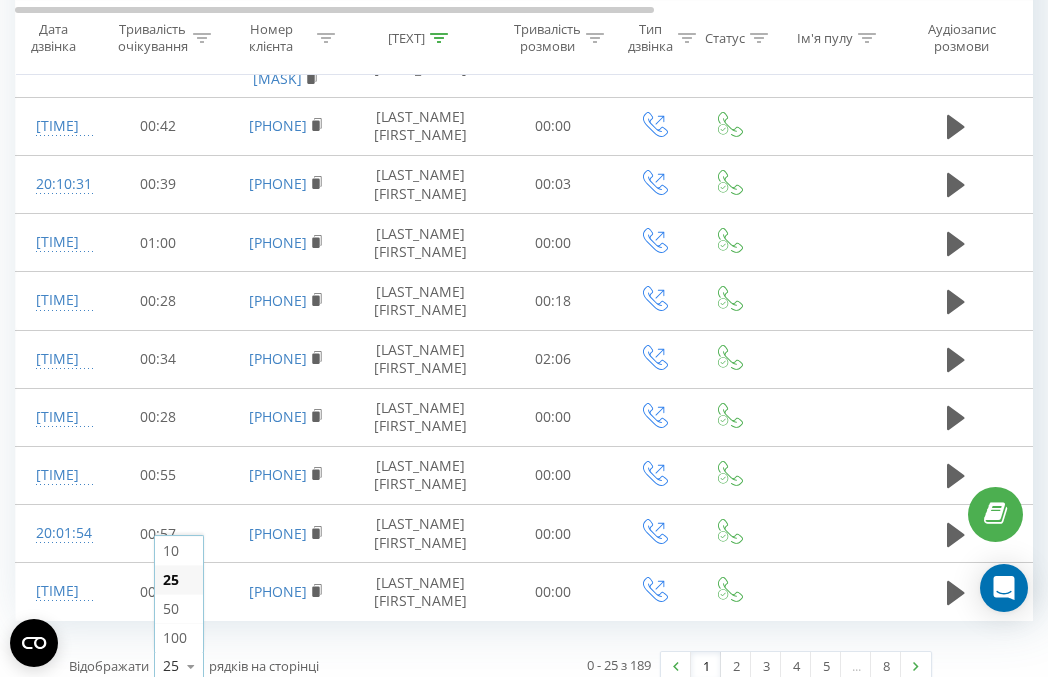 click on "10" at bounding box center [179, 550] 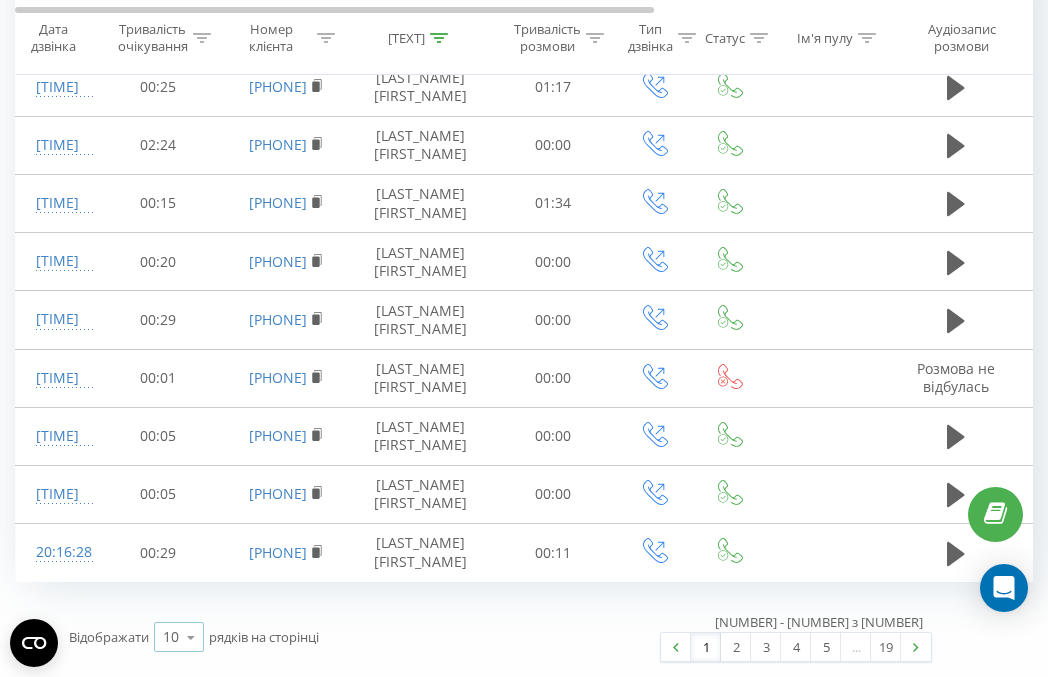 scroll, scrollTop: 0, scrollLeft: 0, axis: both 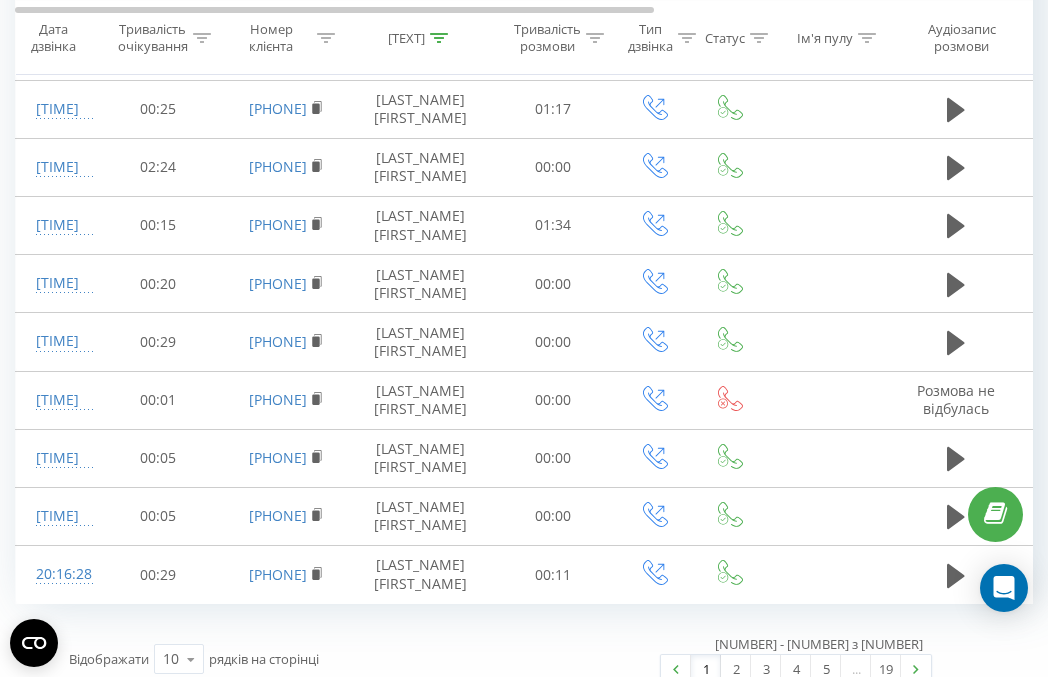 click on "19" at bounding box center [886, 669] 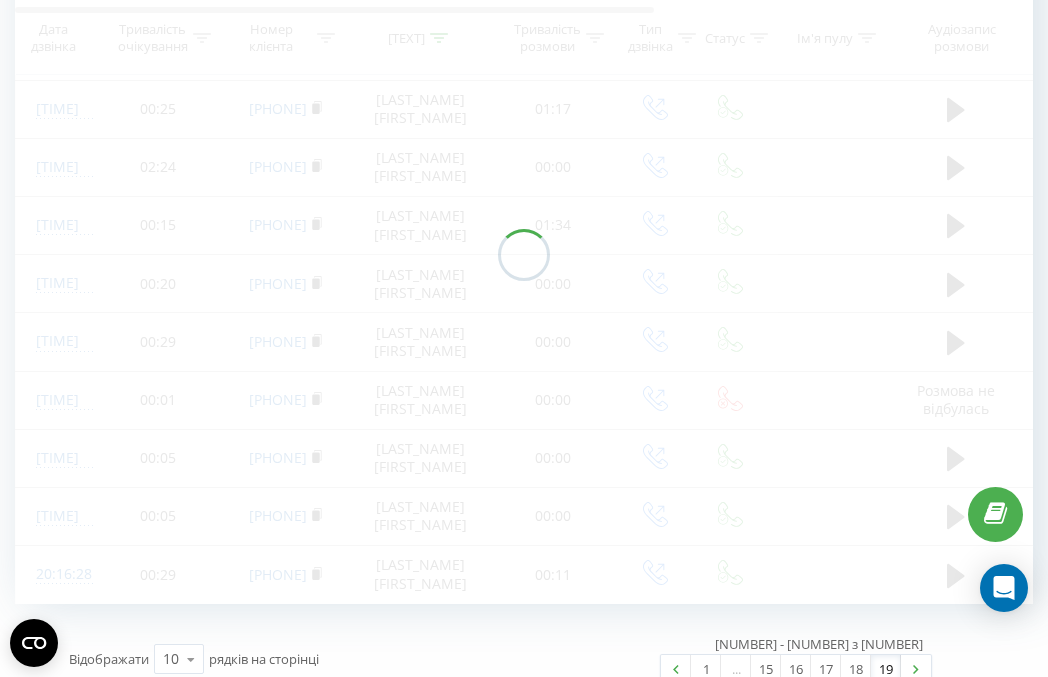 scroll, scrollTop: 46, scrollLeft: 0, axis: vertical 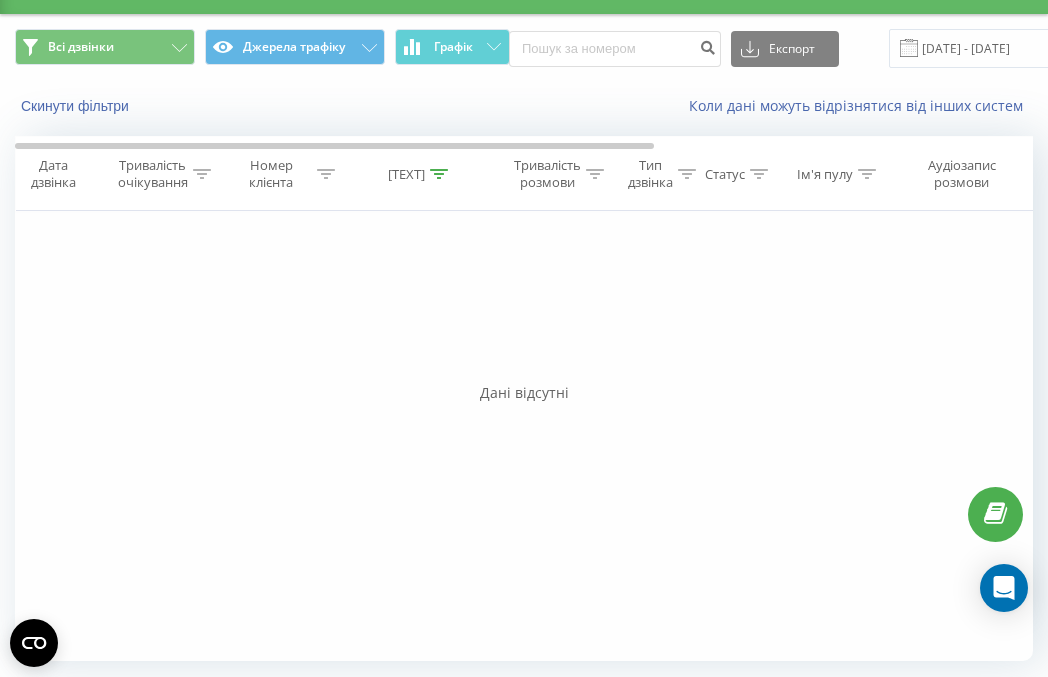 click on "[TEXT]" at bounding box center [524, 436] 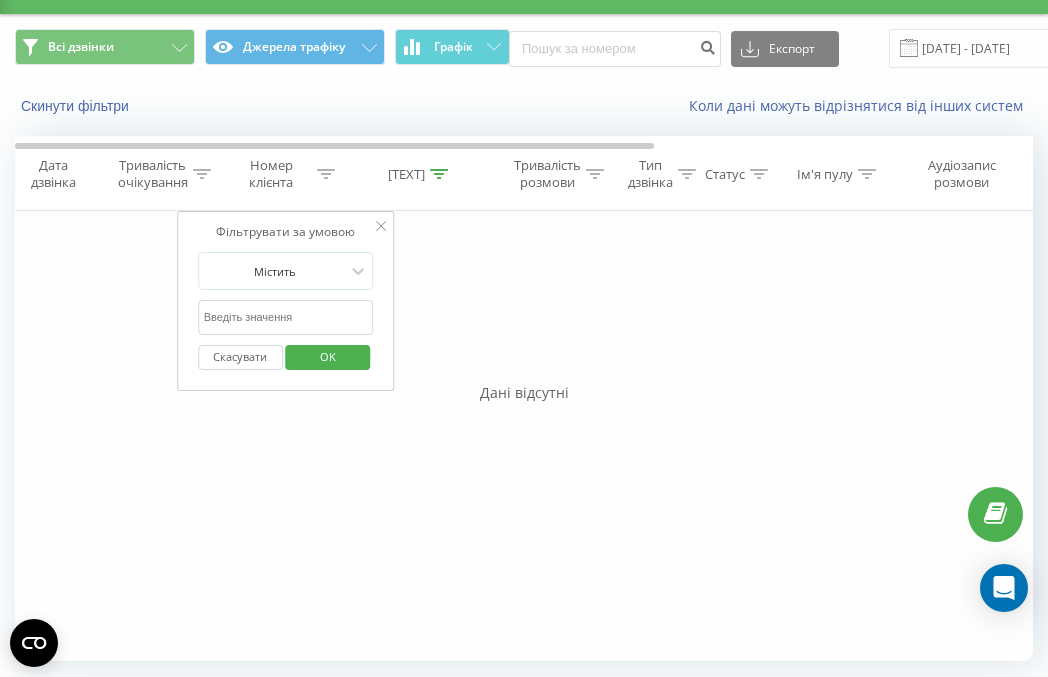 click on "[TEXT]" at bounding box center [406, 174] 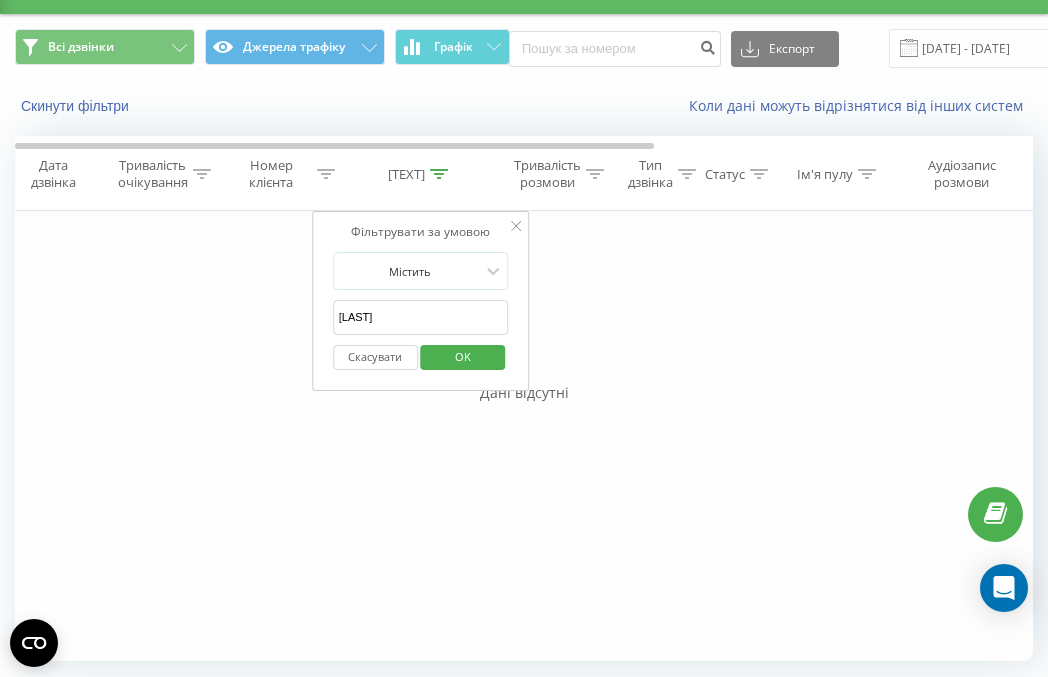 click on "OK" at bounding box center [463, 356] 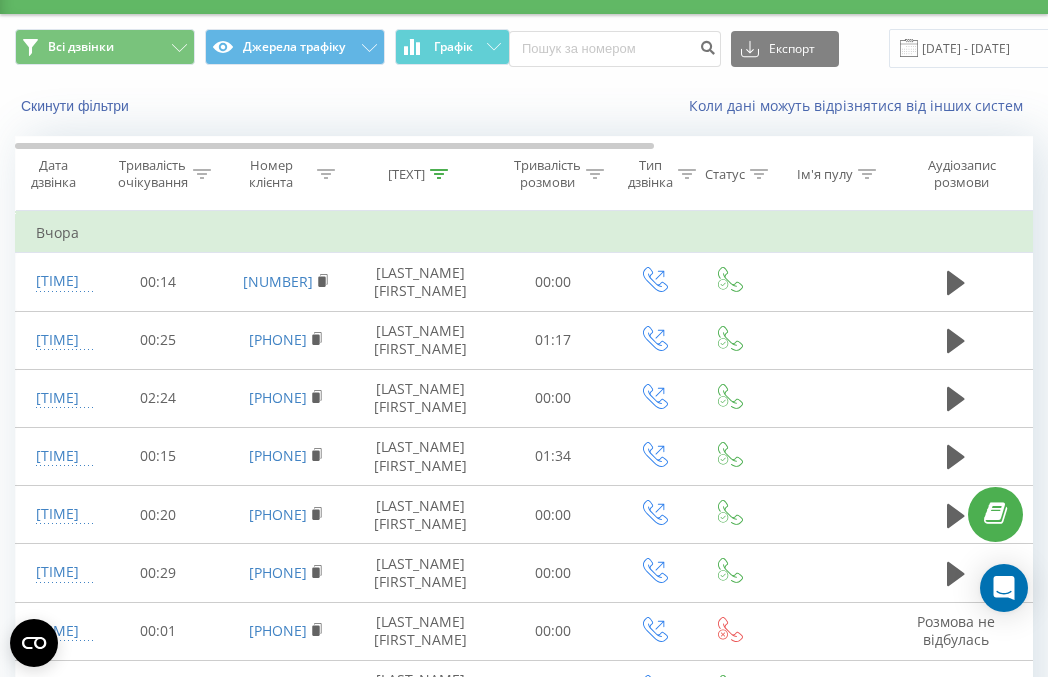 click on "Вчора" at bounding box center (826, 233) 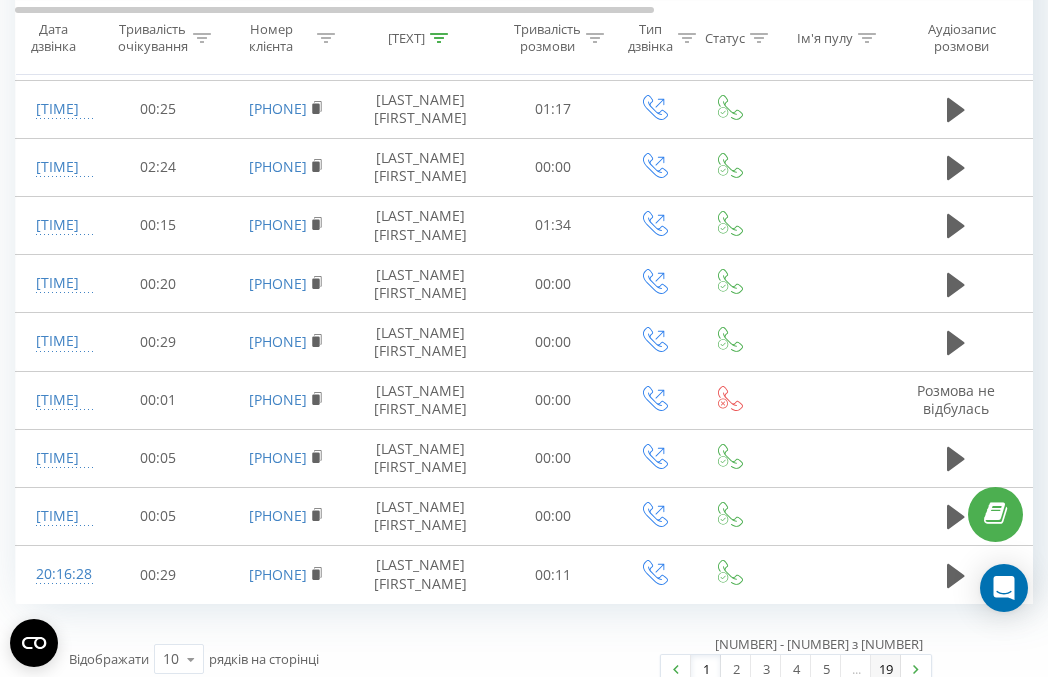 click on "19" at bounding box center [886, 669] 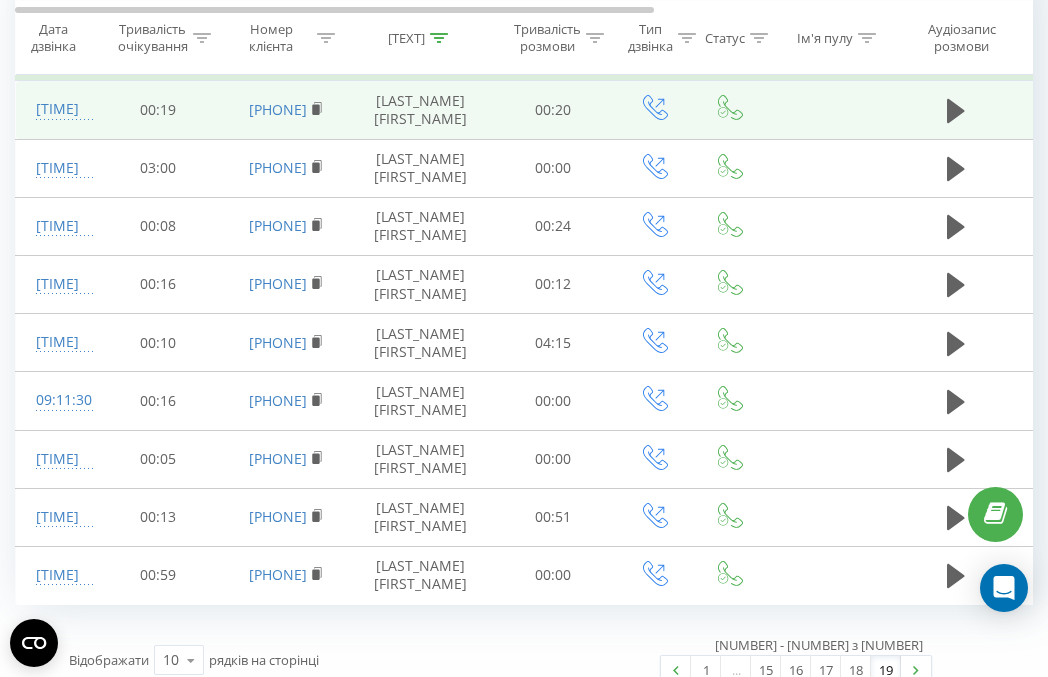 scroll, scrollTop: 0, scrollLeft: 0, axis: both 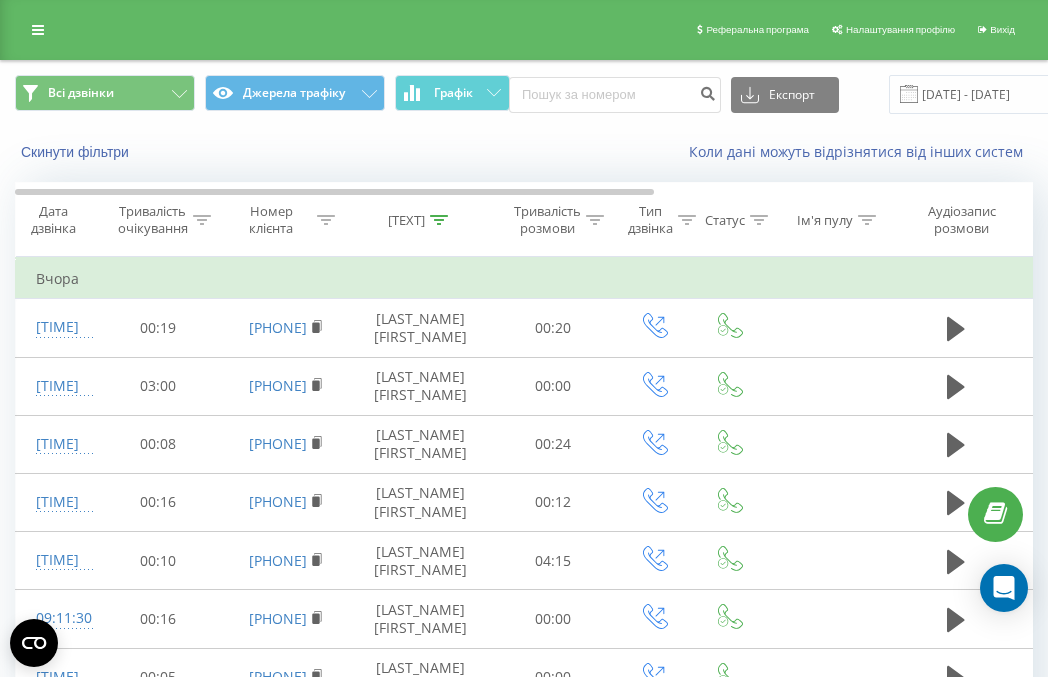 drag, startPoint x: 448, startPoint y: 220, endPoint x: 488, endPoint y: 317, distance: 104.92378 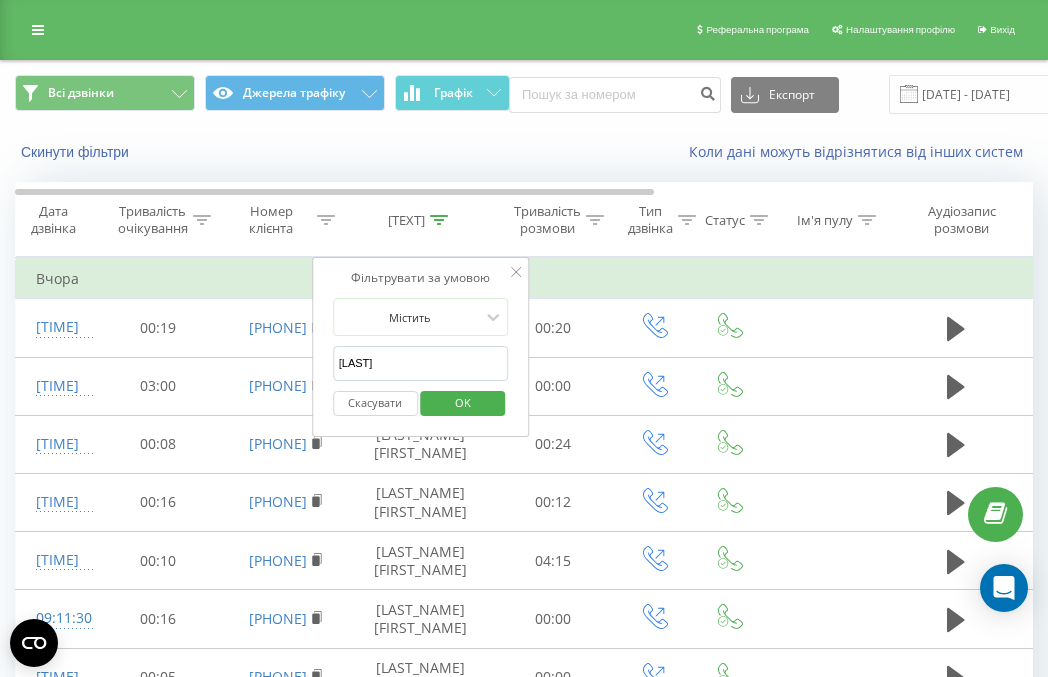 click on "[LAST]" at bounding box center [421, 363] 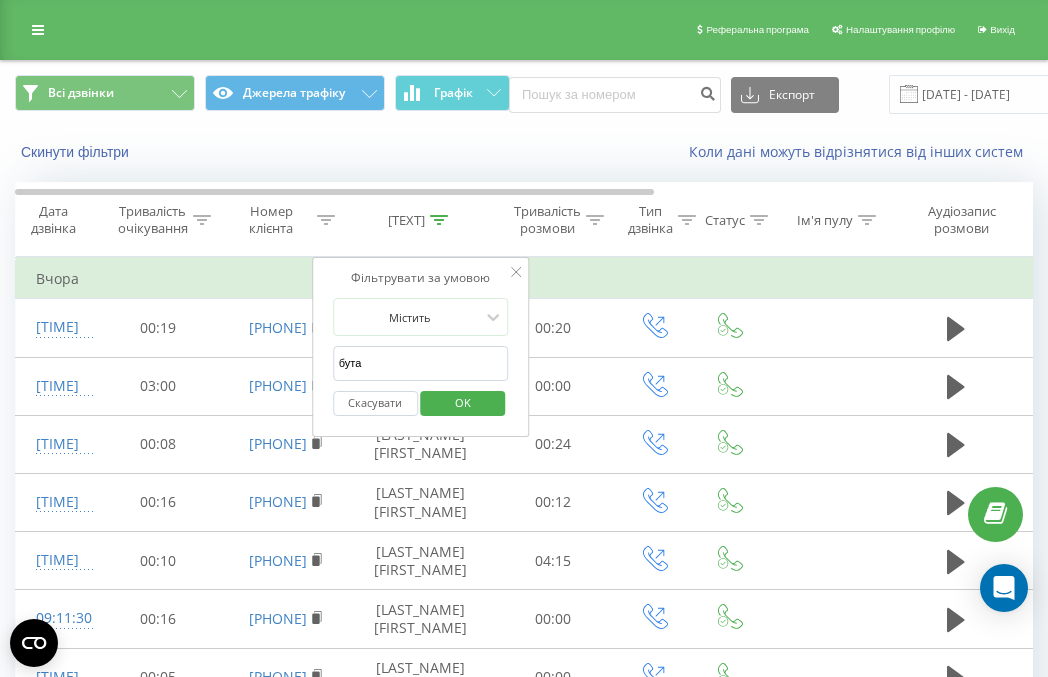 click on "OK" at bounding box center [463, 402] 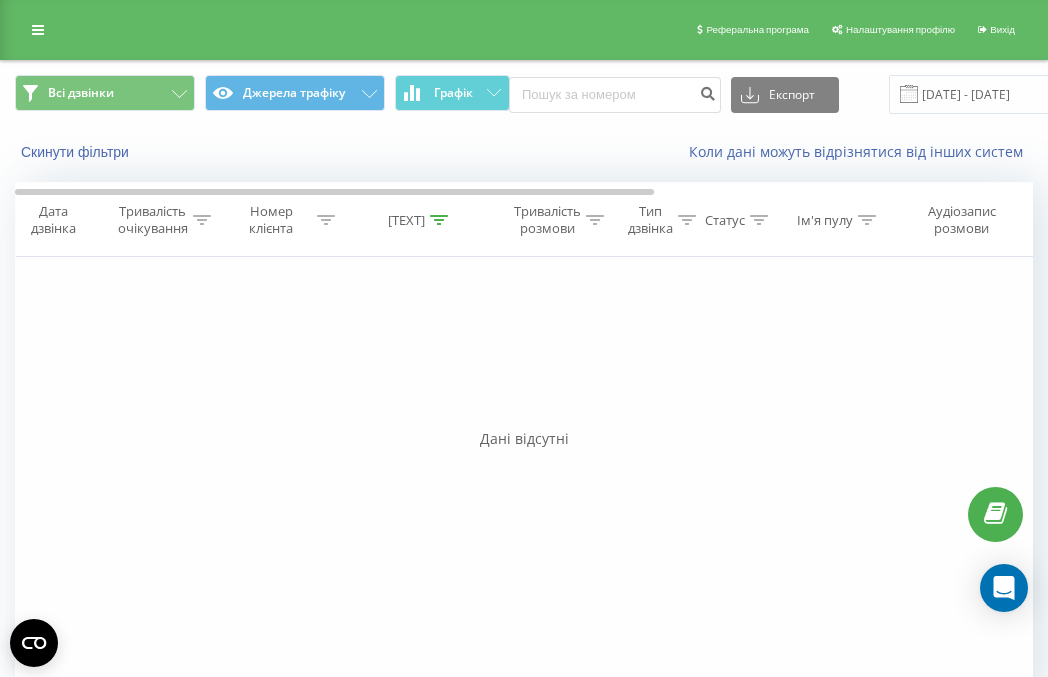 click on "[TEXT]" at bounding box center [524, 482] 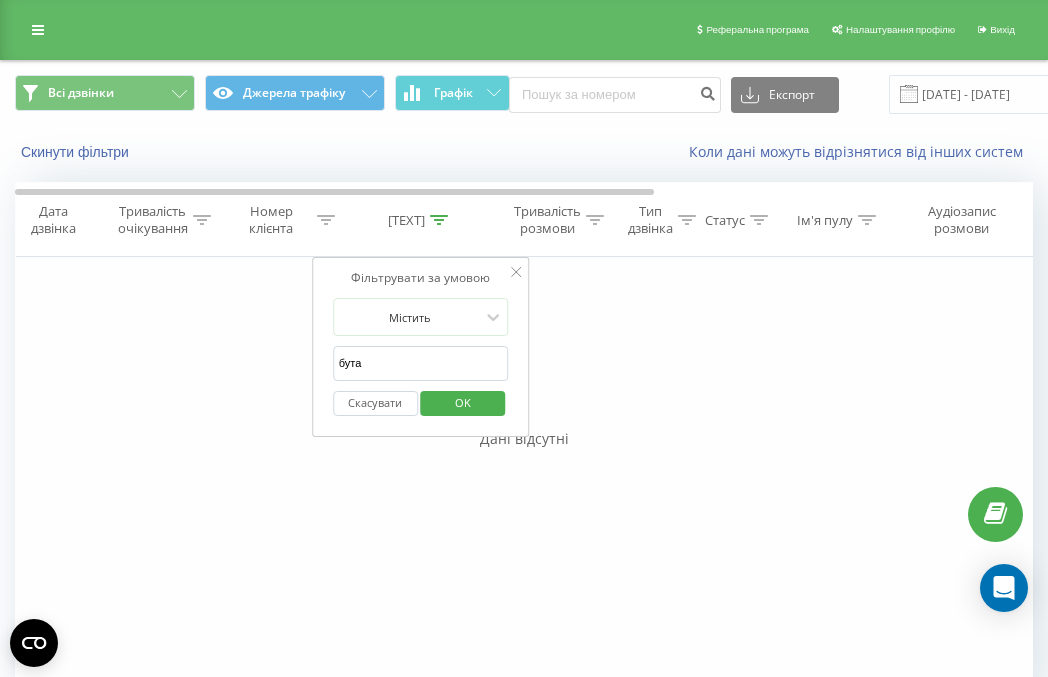 click on "OK" at bounding box center [463, 402] 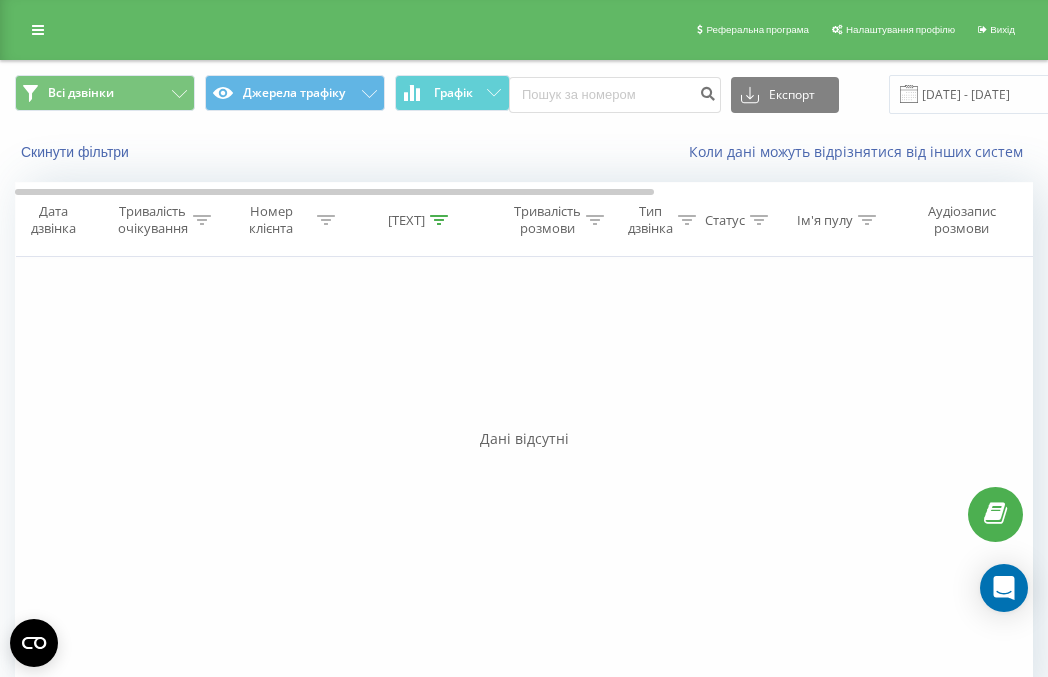 drag, startPoint x: 429, startPoint y: 213, endPoint x: 441, endPoint y: 250, distance: 38.8973 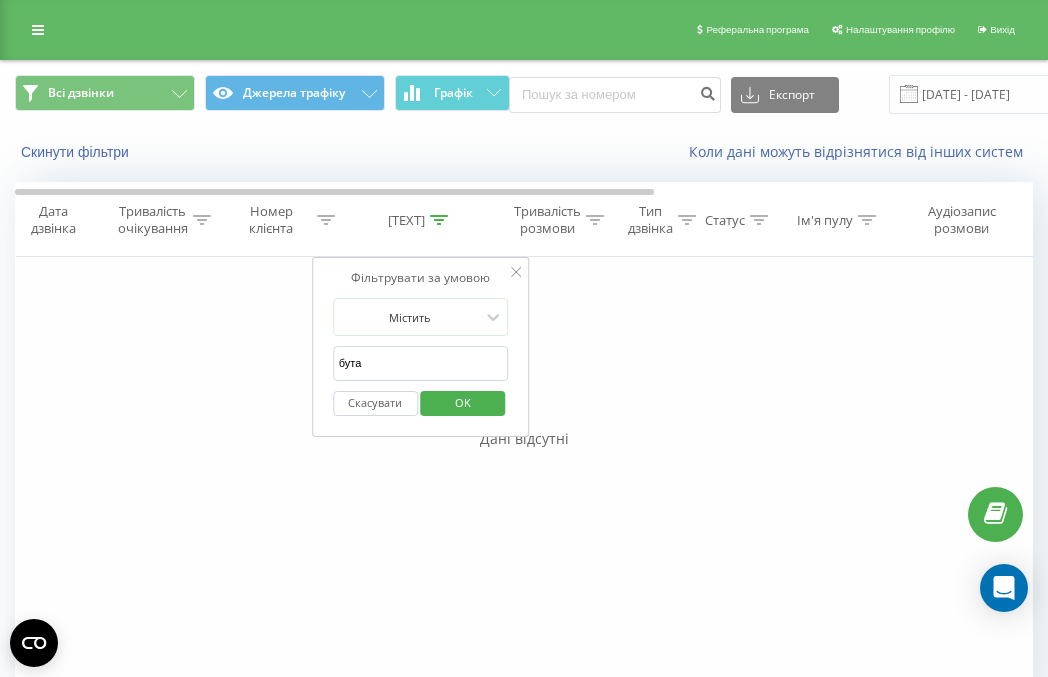 click on "бута" at bounding box center (421, 363) 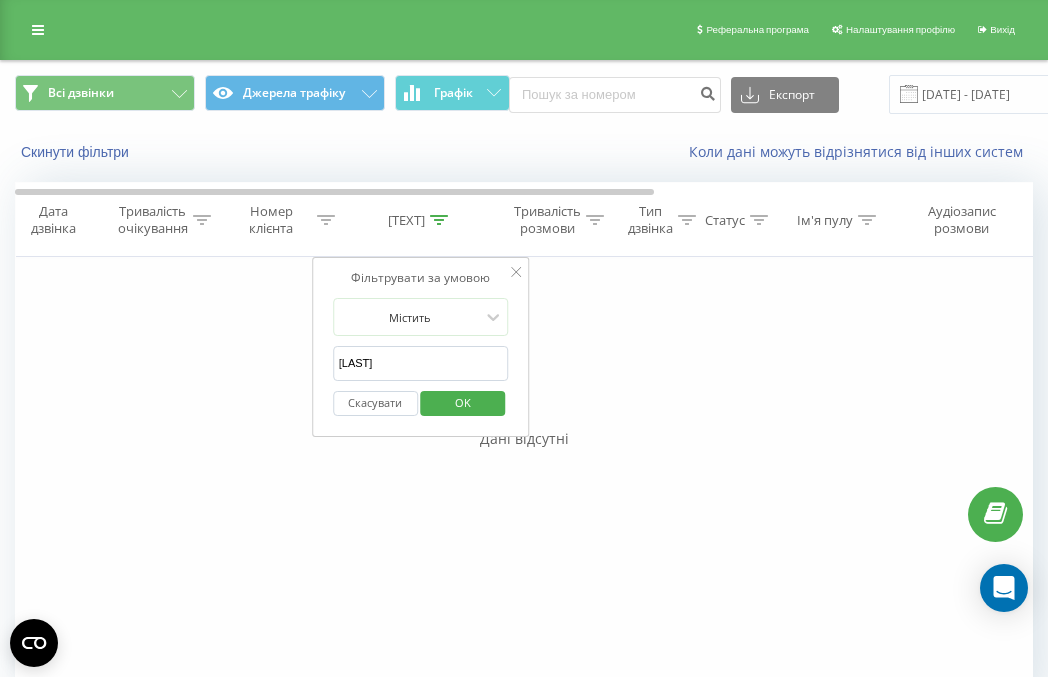click on "OK" at bounding box center [463, 402] 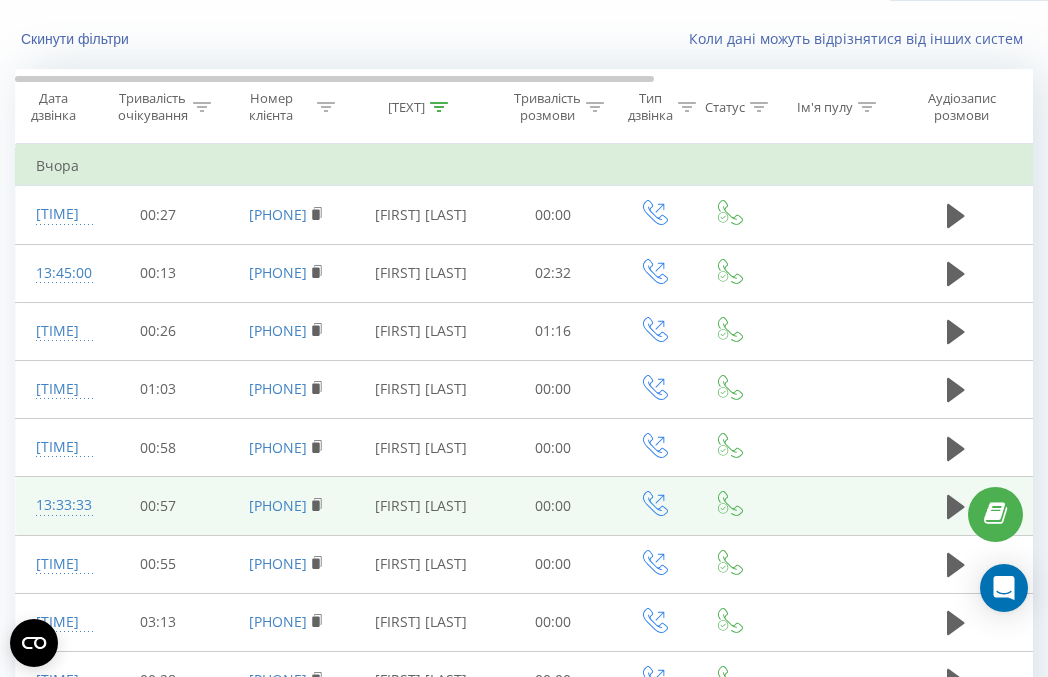 scroll, scrollTop: 0, scrollLeft: 0, axis: both 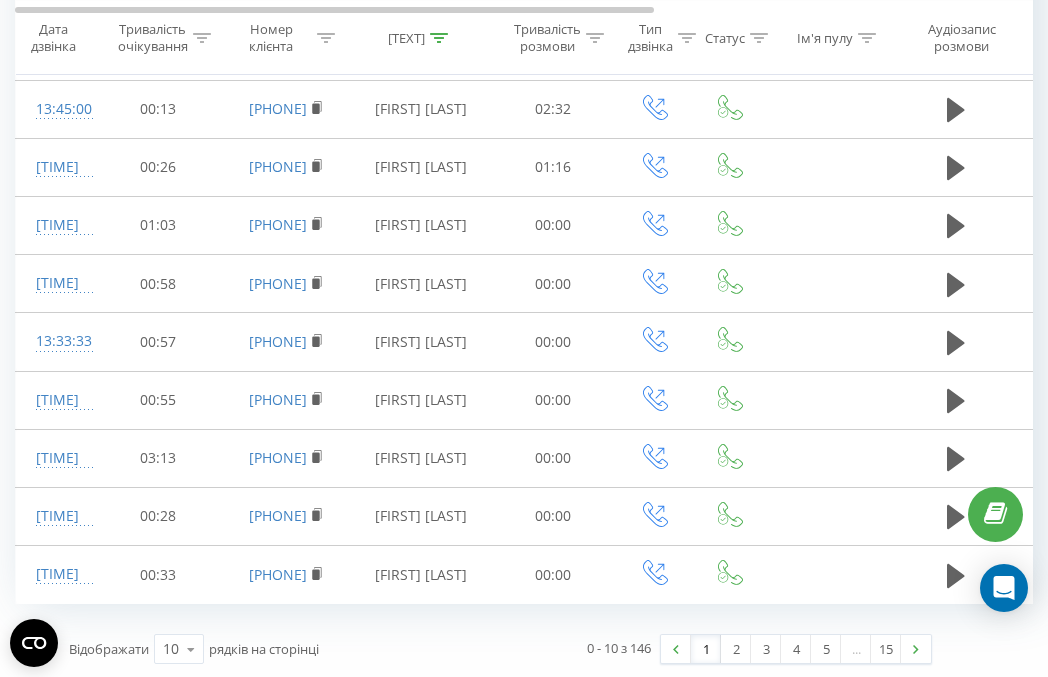 drag, startPoint x: 891, startPoint y: 640, endPoint x: 851, endPoint y: 531, distance: 116.10771 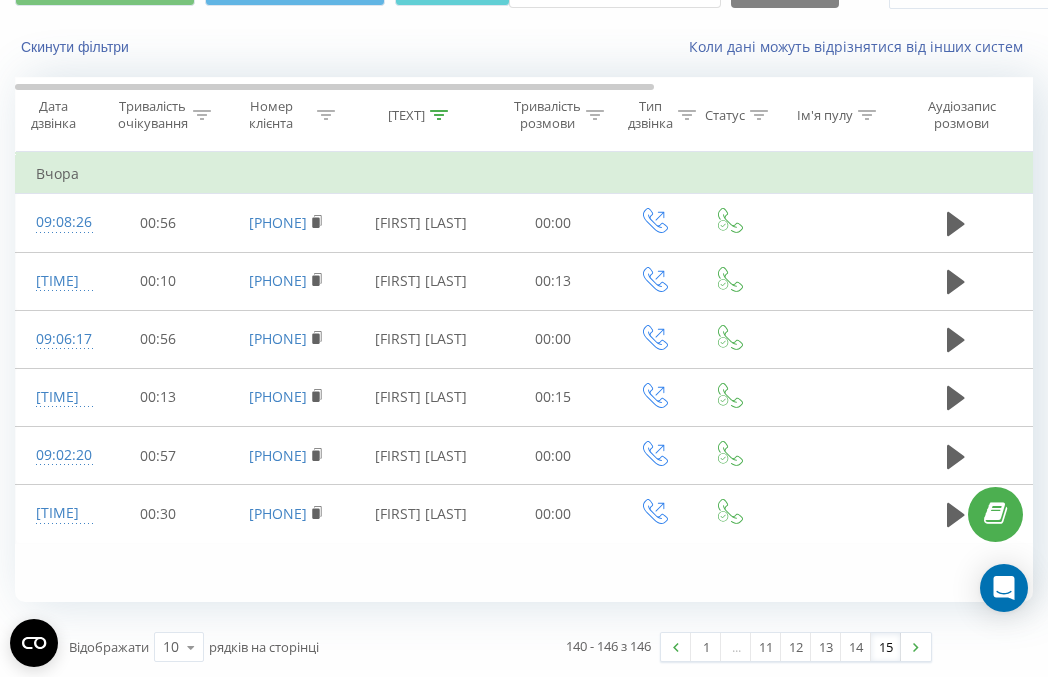 scroll, scrollTop: 104, scrollLeft: 0, axis: vertical 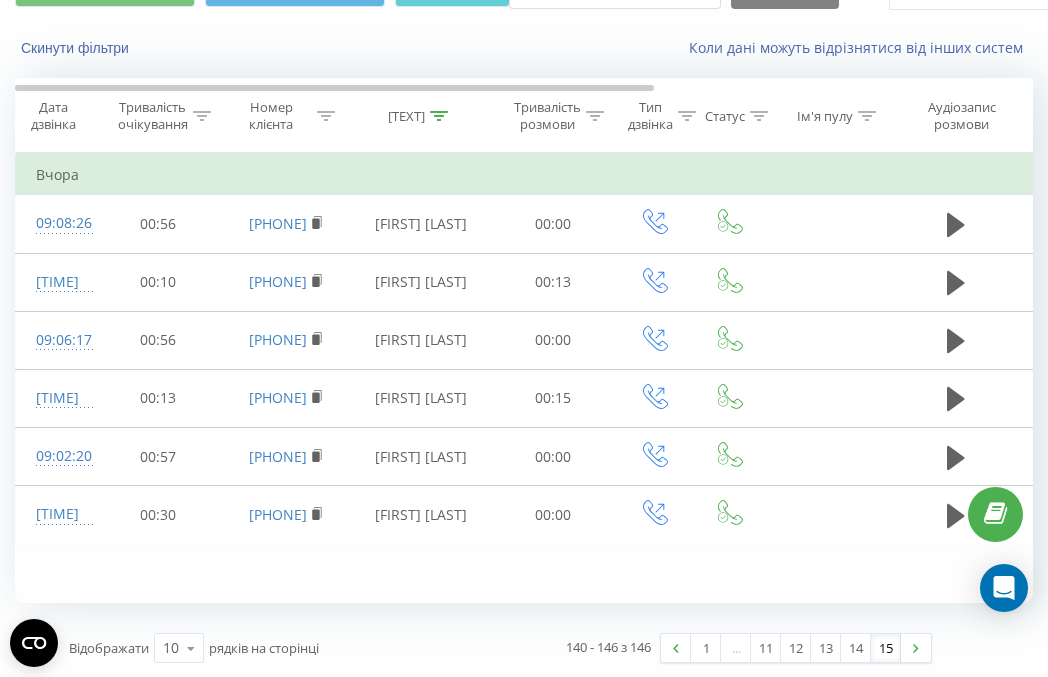 click on "Вчора" at bounding box center (826, 175) 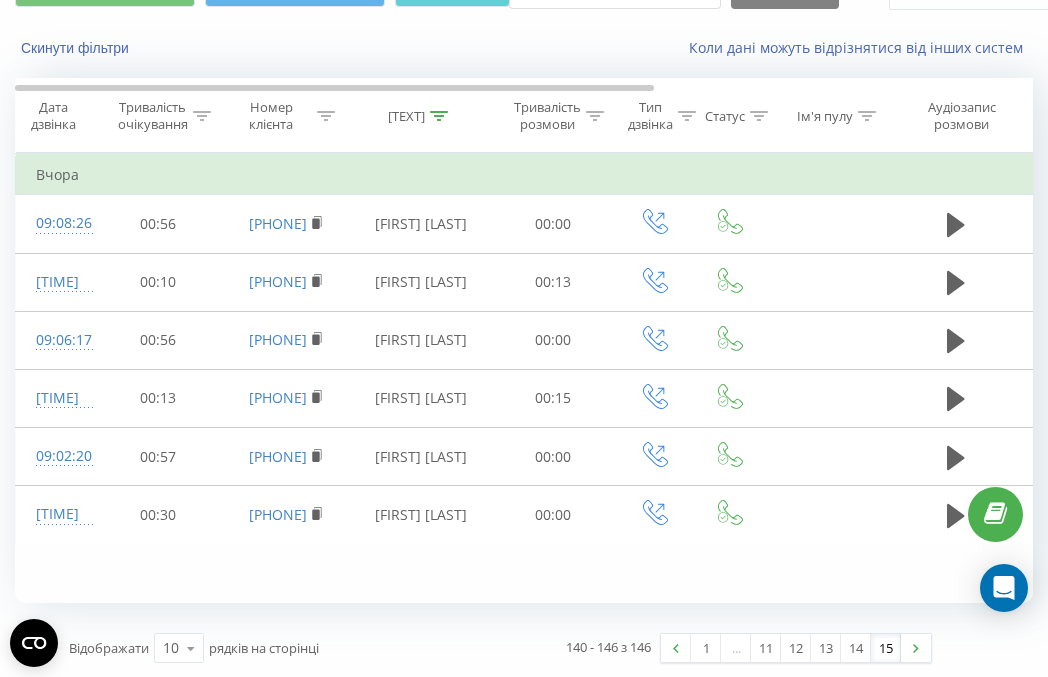 drag, startPoint x: 440, startPoint y: 123, endPoint x: 440, endPoint y: 169, distance: 46 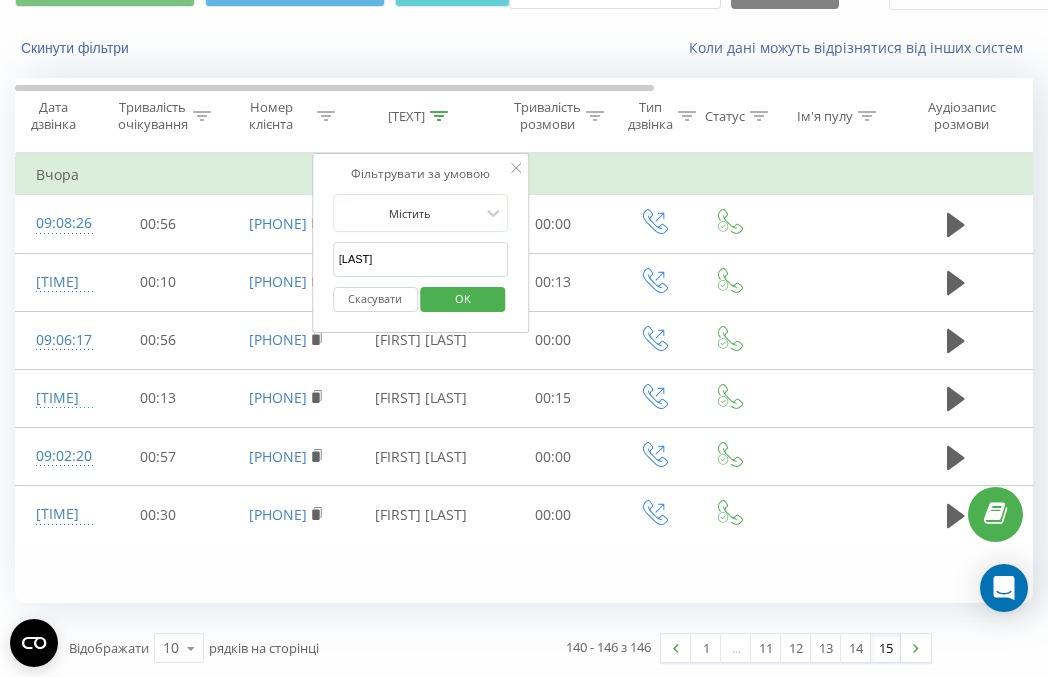 click on "[LAST]" at bounding box center [421, 259] 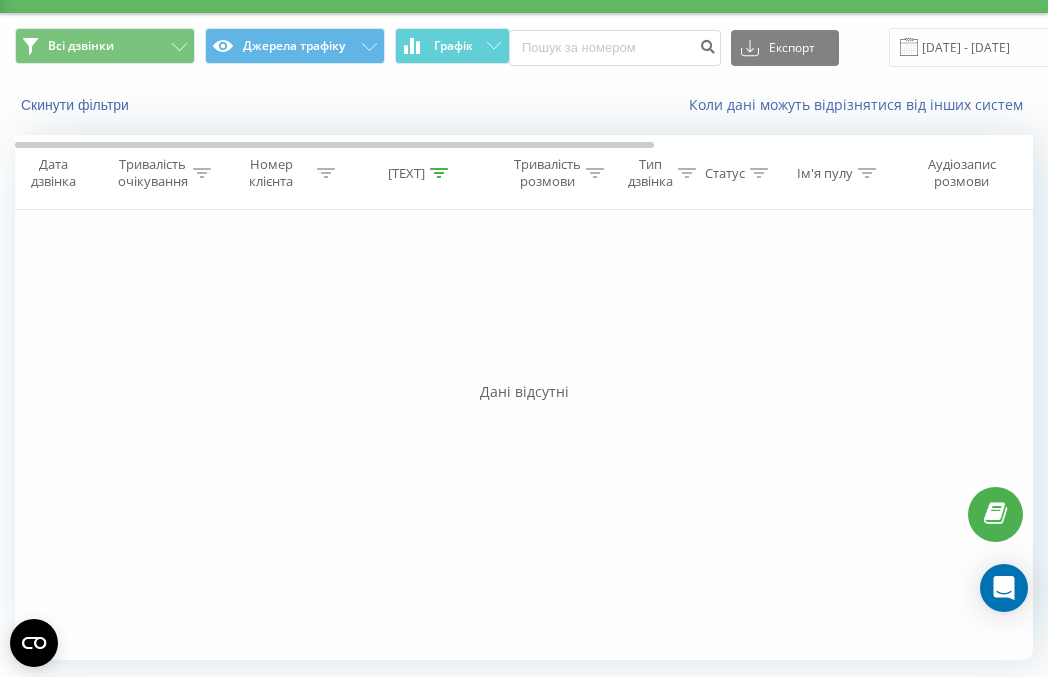 scroll, scrollTop: 46, scrollLeft: 0, axis: vertical 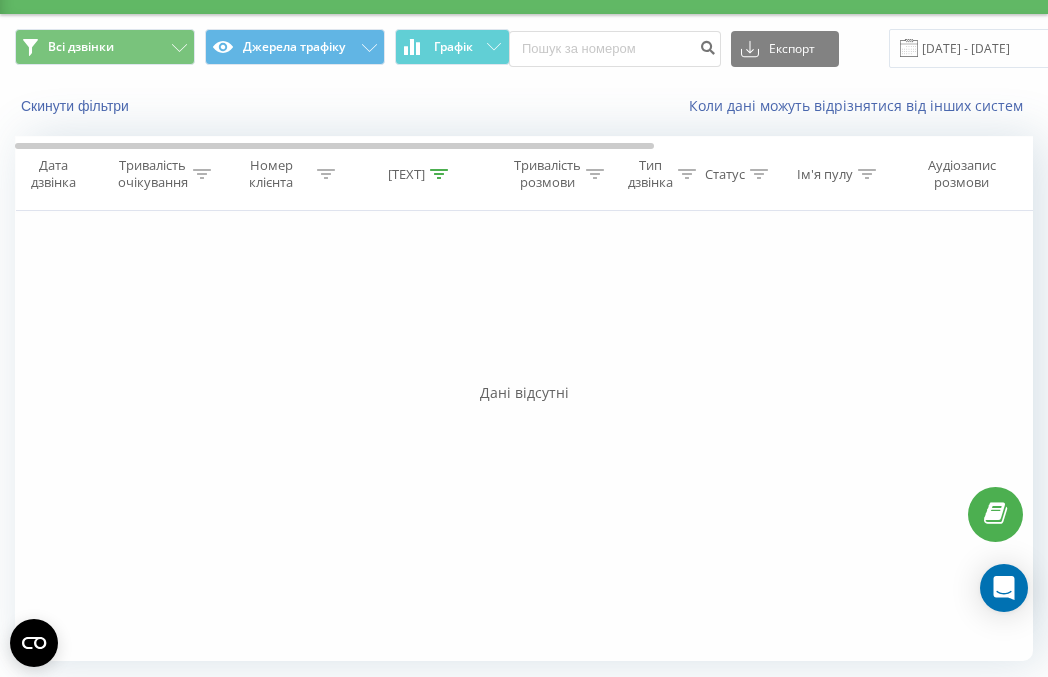 click on "[TEXT]" at bounding box center [406, 174] 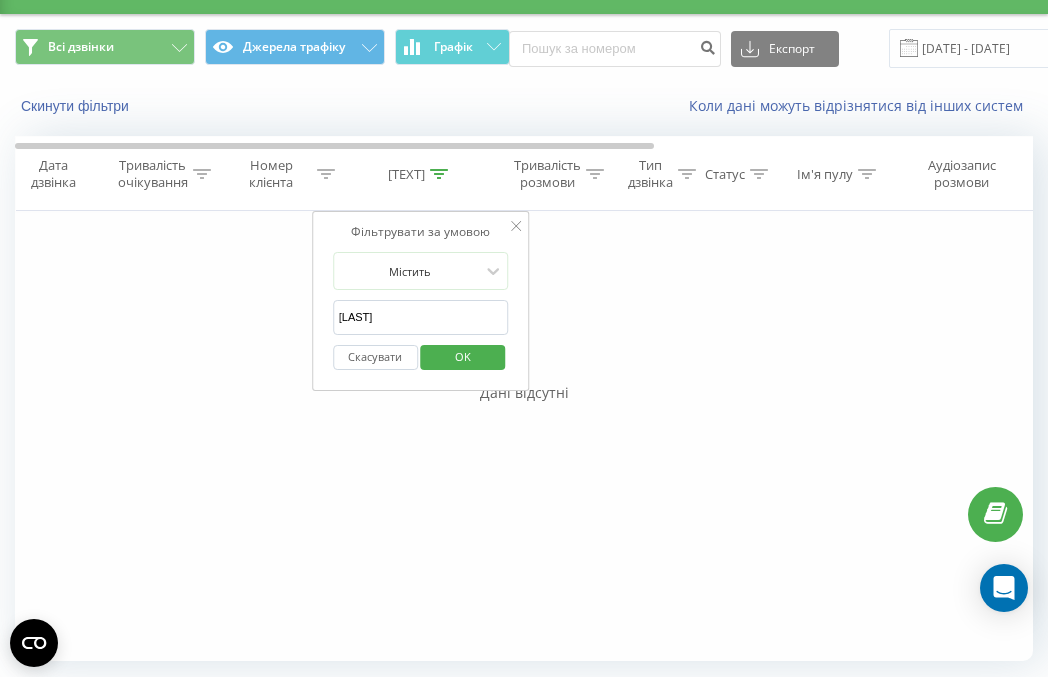 click on "OK" at bounding box center [463, 356] 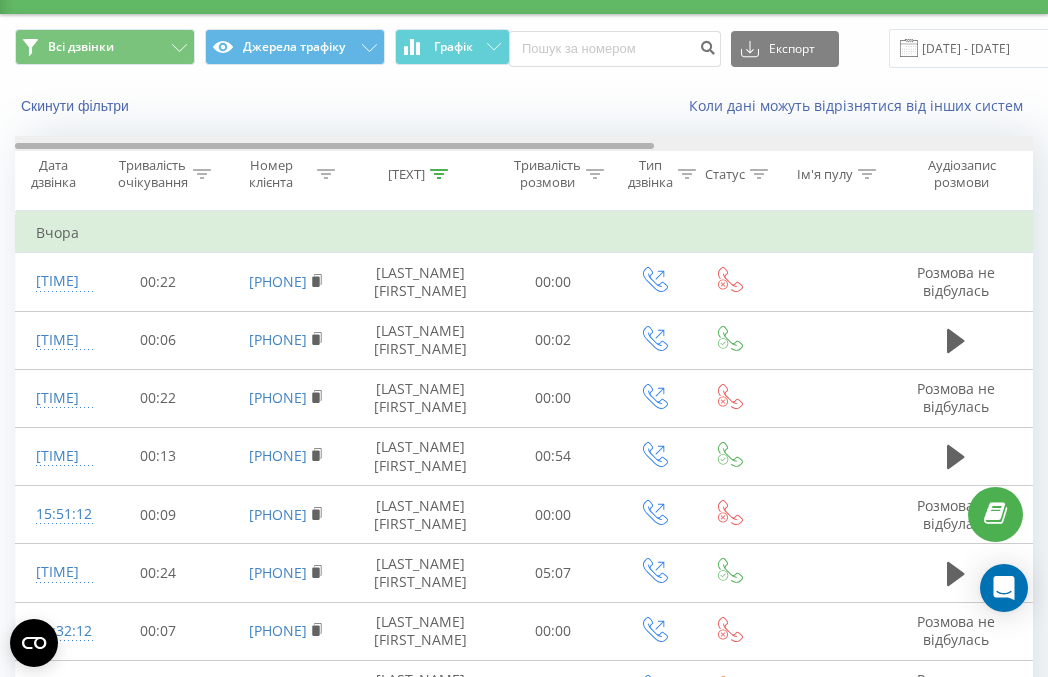 click at bounding box center (334, 146) 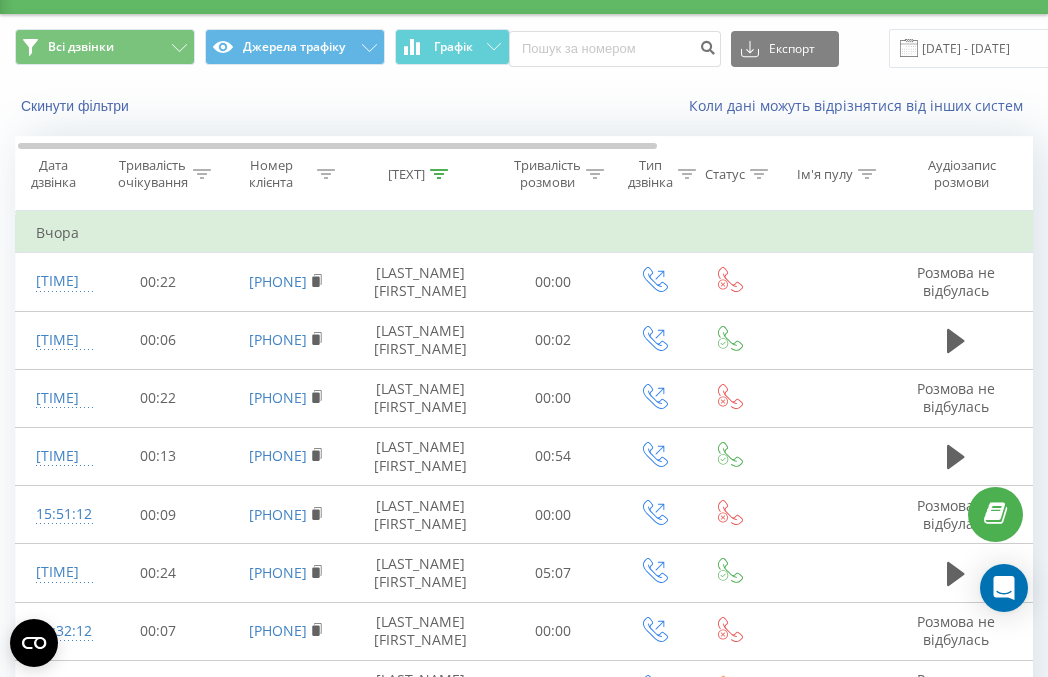 scroll, scrollTop: 0, scrollLeft: 1, axis: horizontal 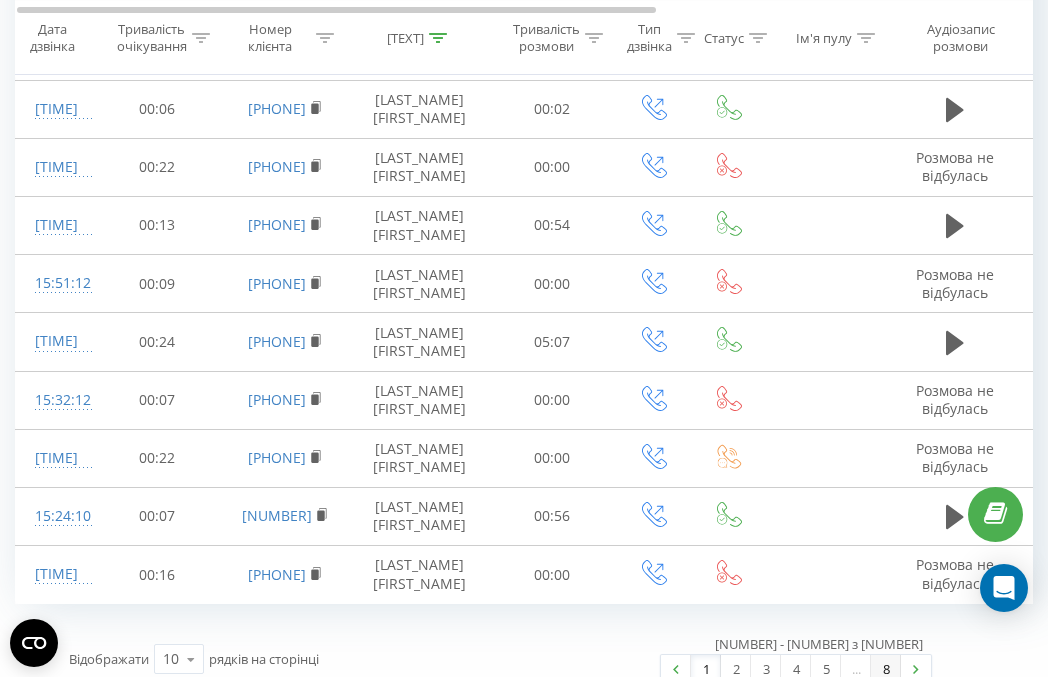 click on "8" at bounding box center (886, 669) 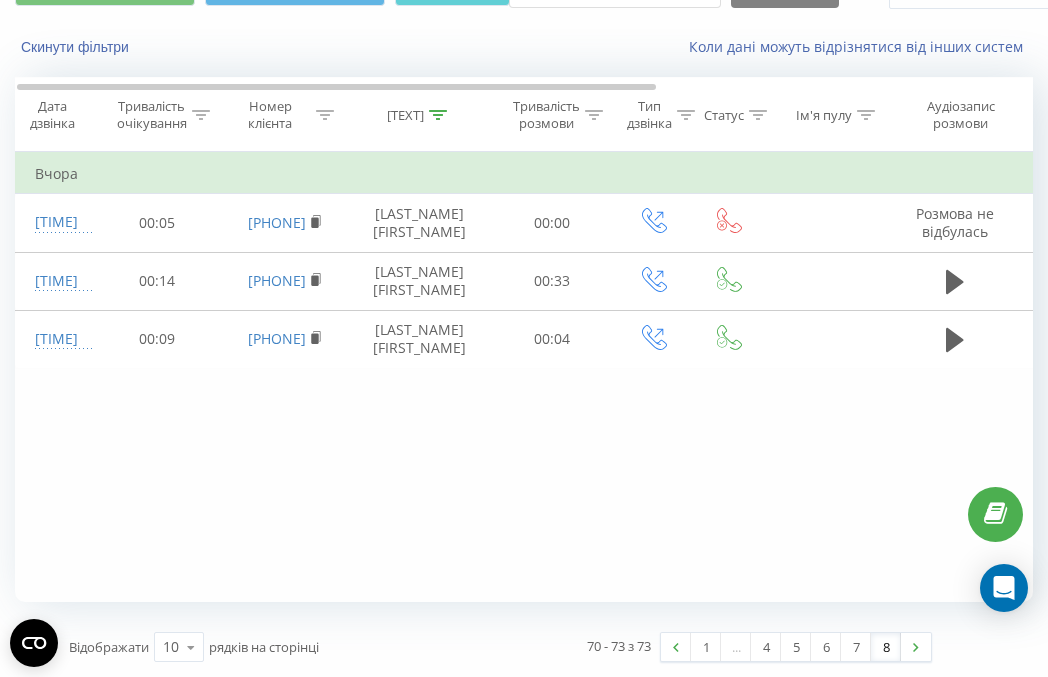 scroll, scrollTop: 104, scrollLeft: 0, axis: vertical 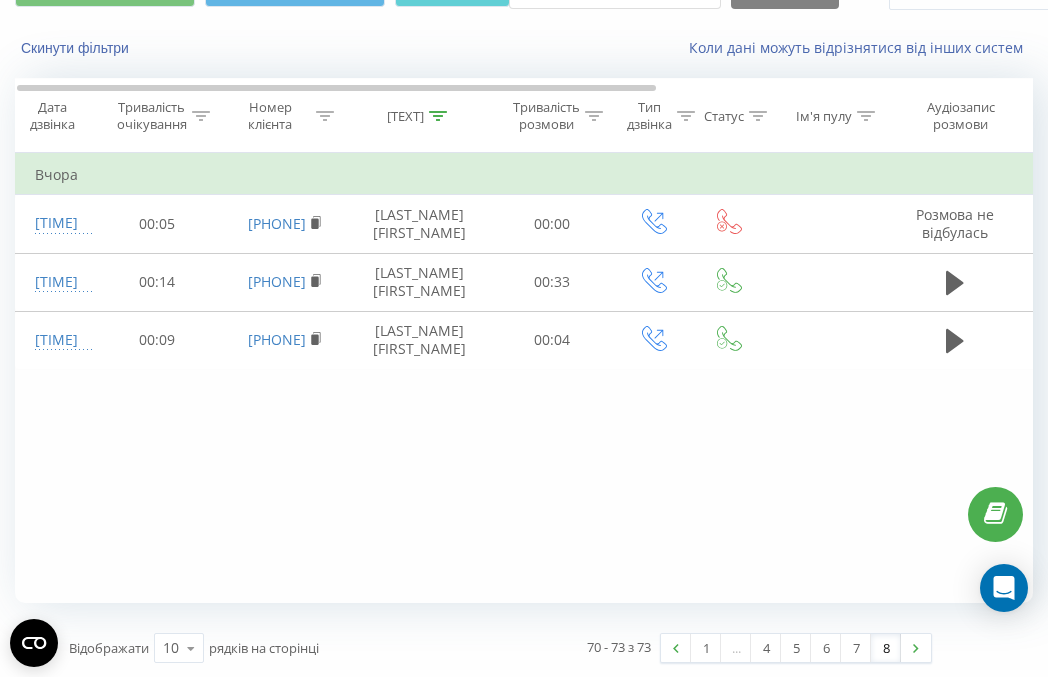 click on "[TEXT]" at bounding box center [405, 116] 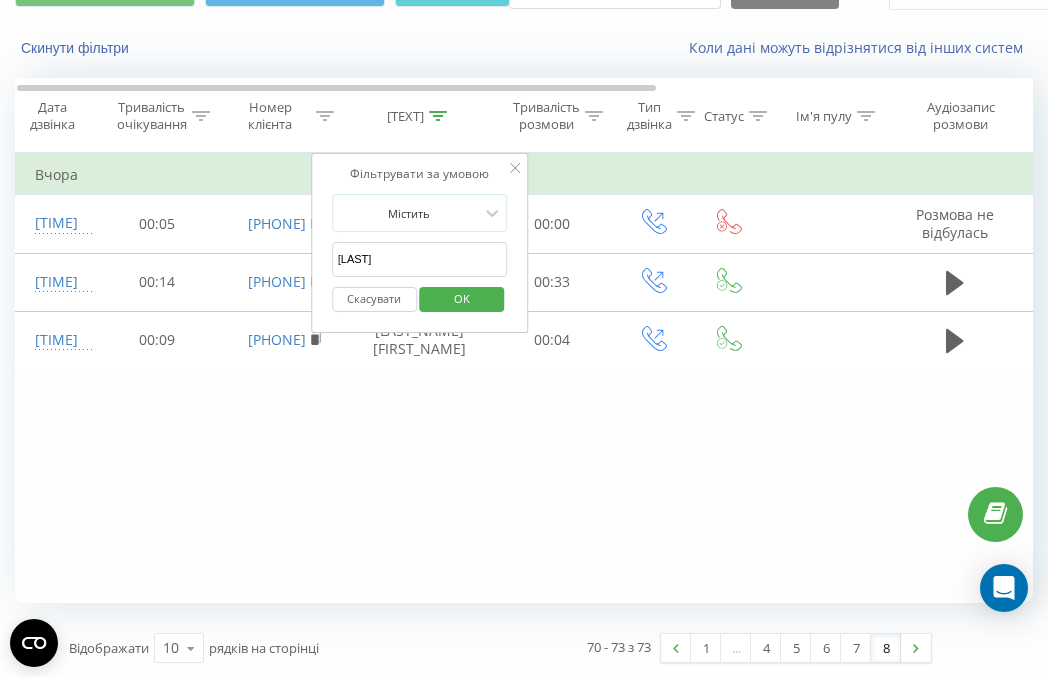 click on "[LAST]" at bounding box center [420, 259] 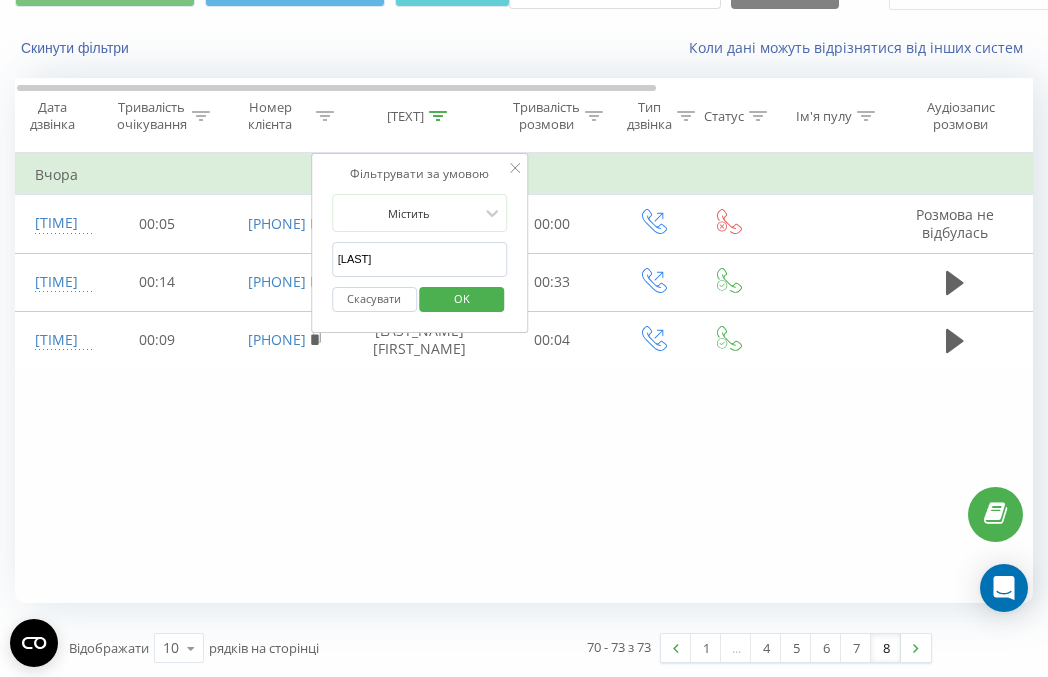click on "[LAST]" at bounding box center [420, 259] 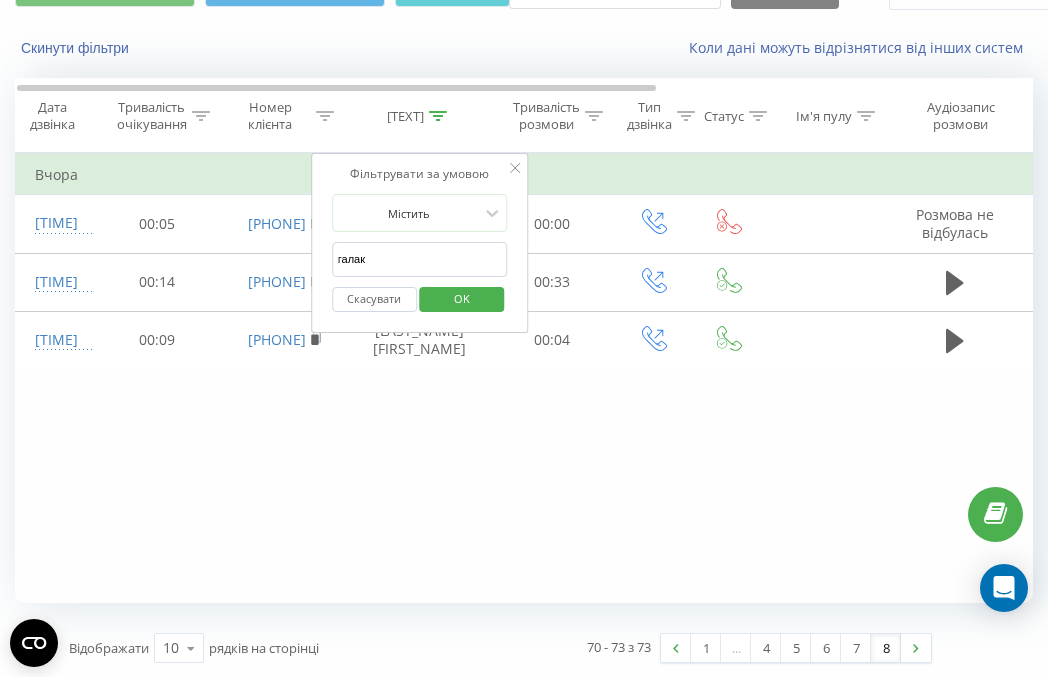 click on "OK" at bounding box center (462, 298) 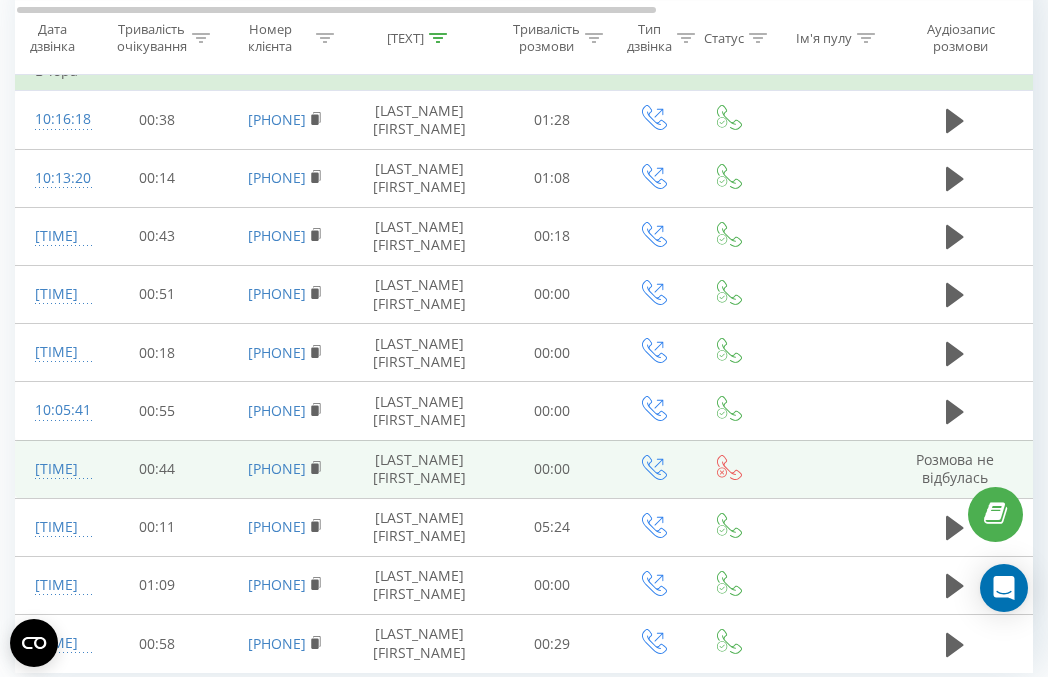 scroll, scrollTop: 277, scrollLeft: 0, axis: vertical 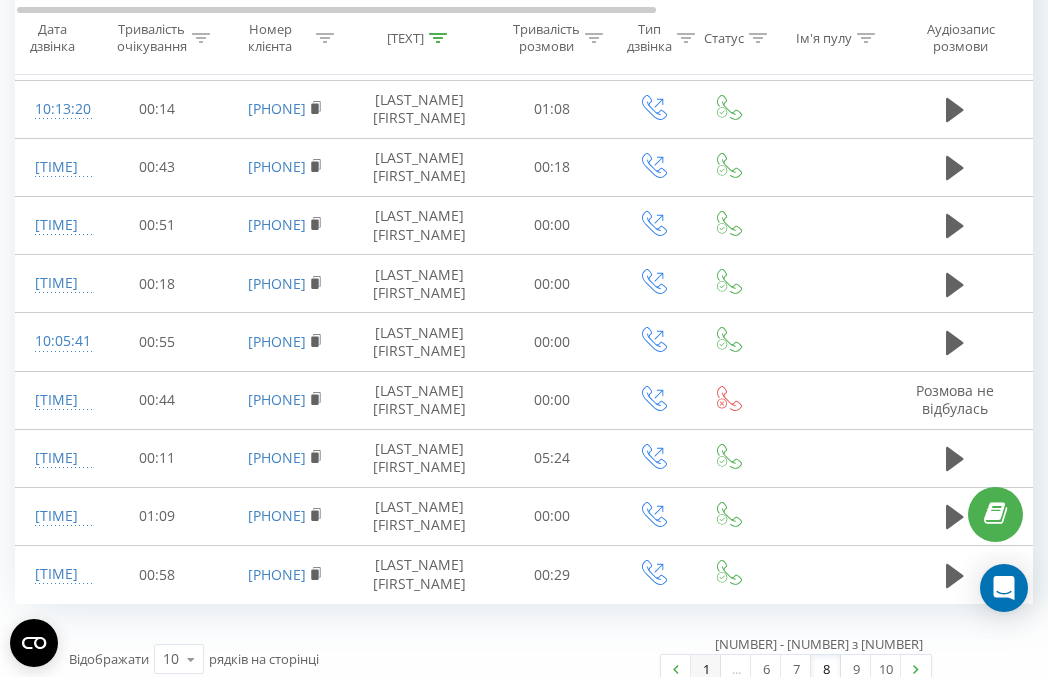 click on "1" at bounding box center (706, 669) 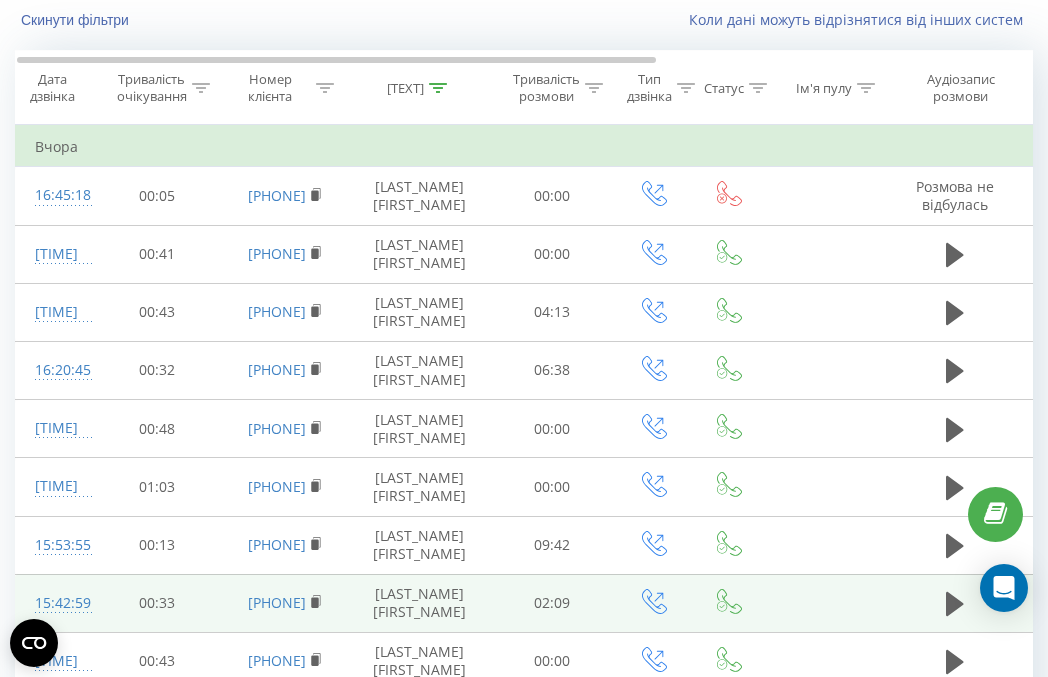 scroll, scrollTop: 277, scrollLeft: 0, axis: vertical 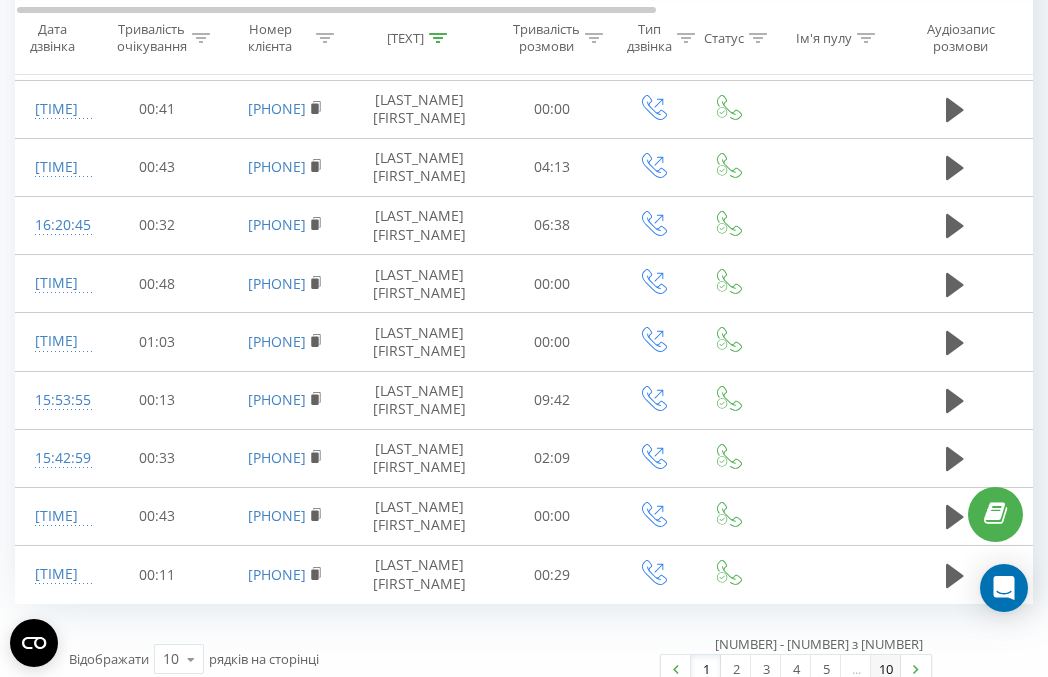click on "10" at bounding box center (886, 669) 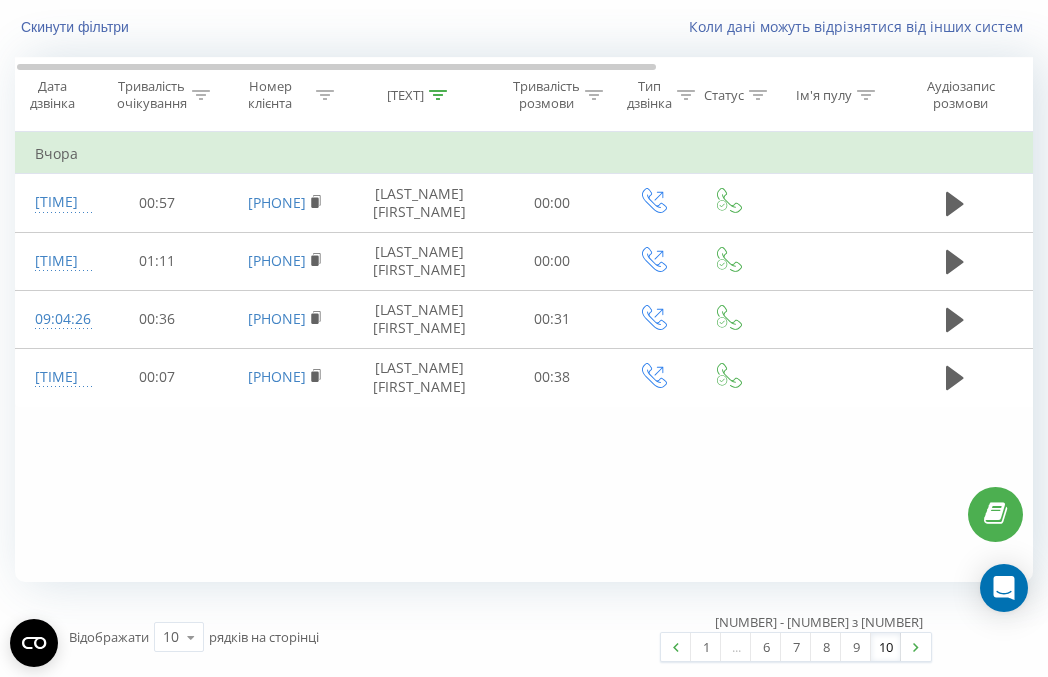 scroll, scrollTop: 104, scrollLeft: 0, axis: vertical 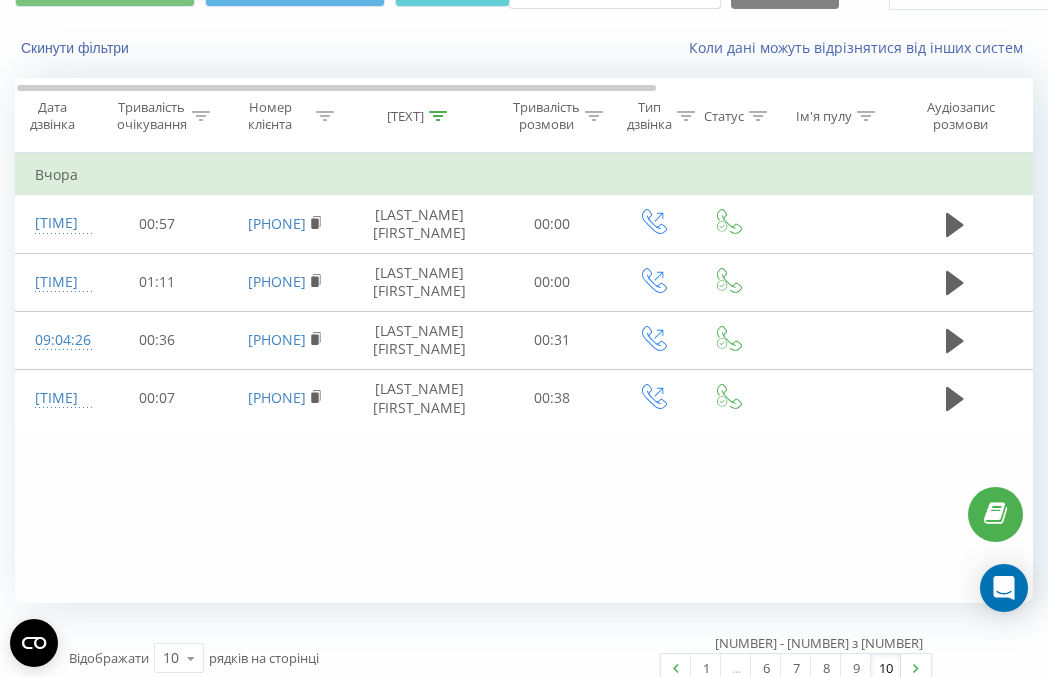 click on "[TEXT]" at bounding box center [405, 116] 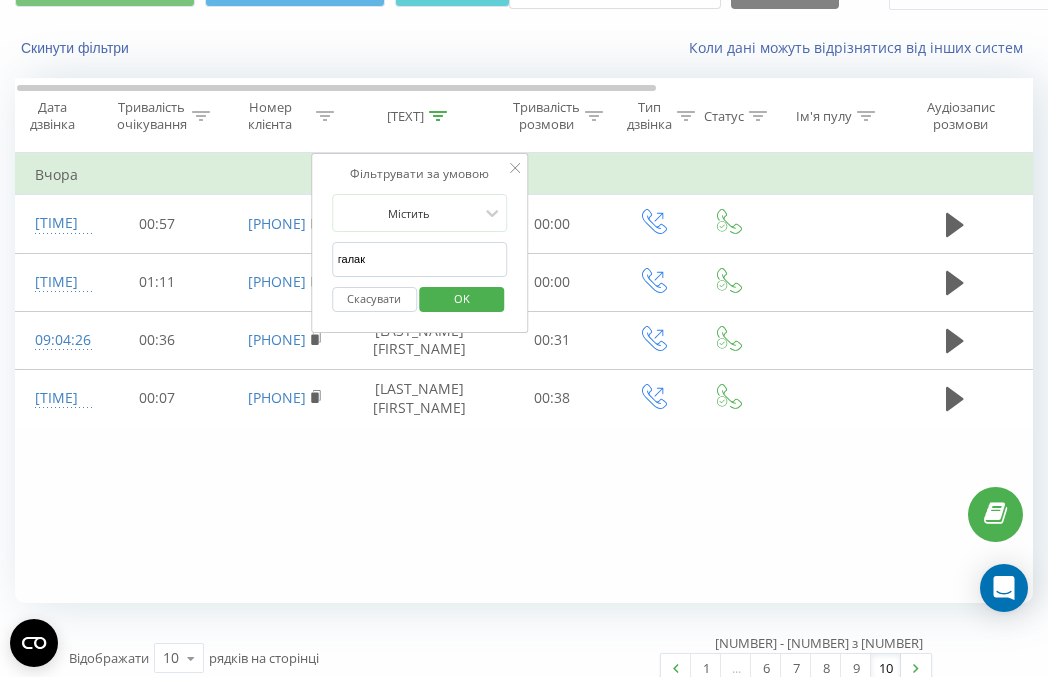 click on "галак" at bounding box center [420, 259] 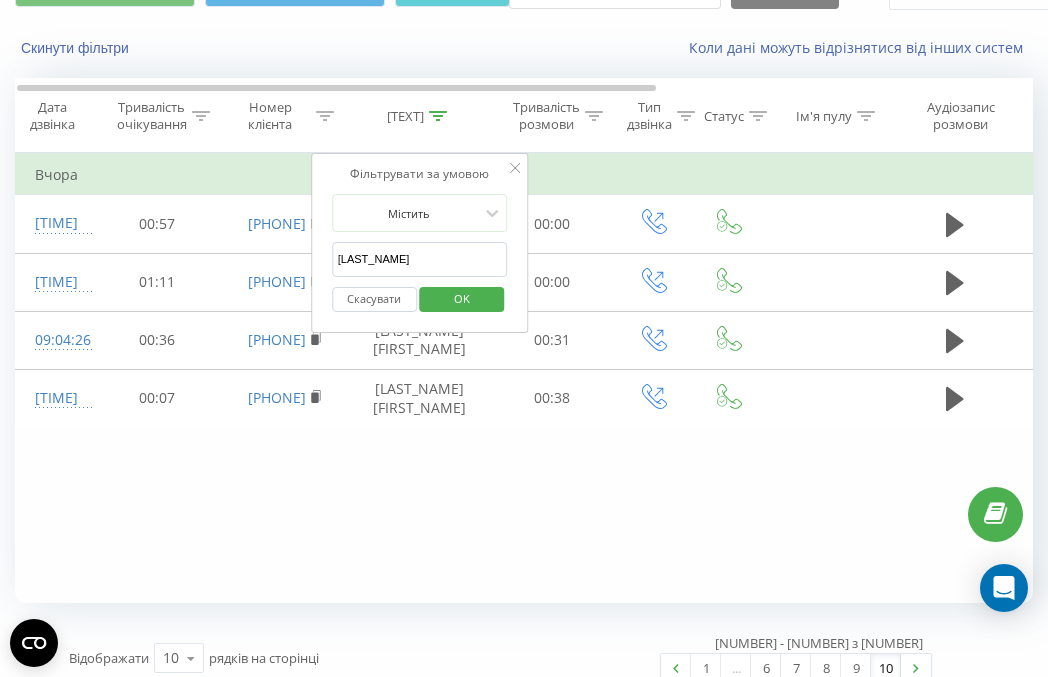 click on "OK" at bounding box center [462, 298] 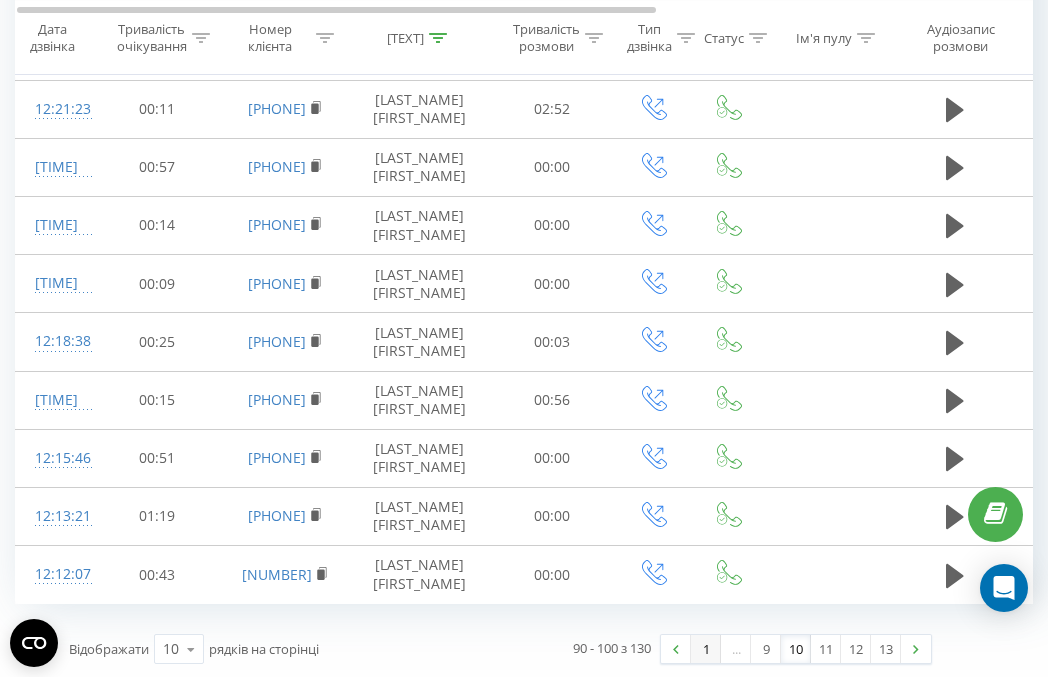 click on "1" at bounding box center (706, 649) 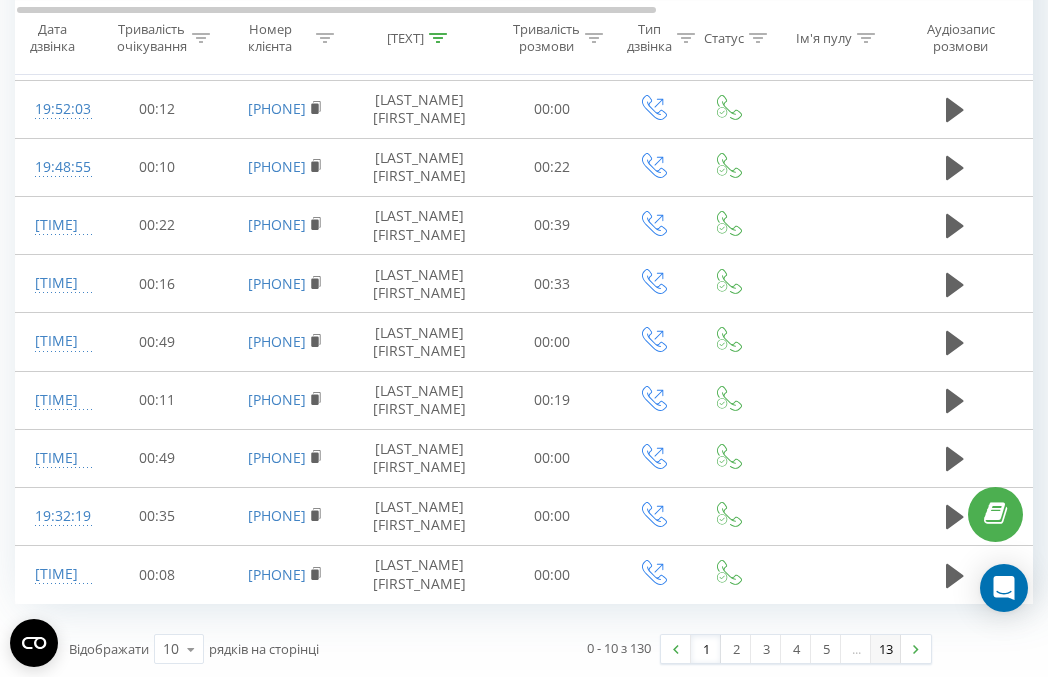 click on "13" at bounding box center (886, 649) 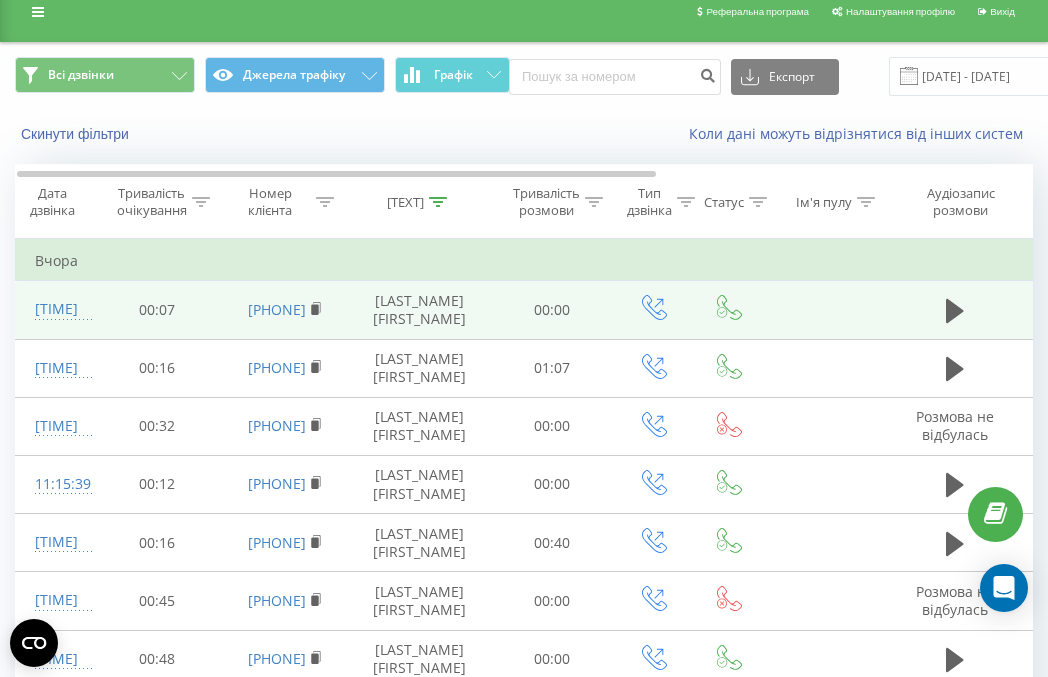 scroll, scrollTop: 0, scrollLeft: 0, axis: both 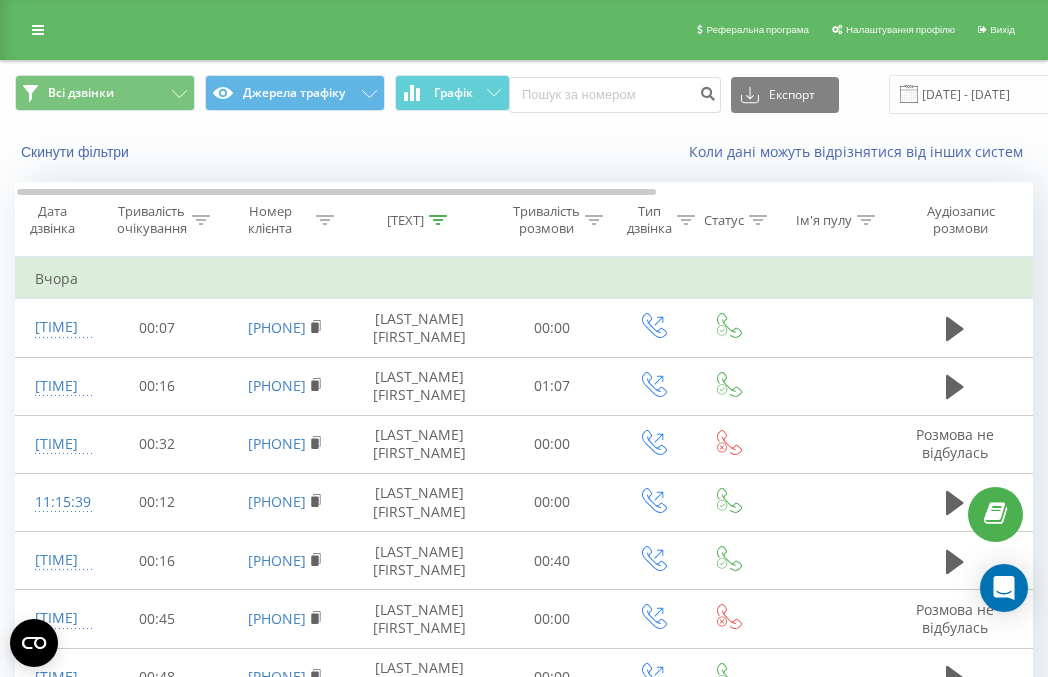 click on "[TEXT]" at bounding box center (417, 220) 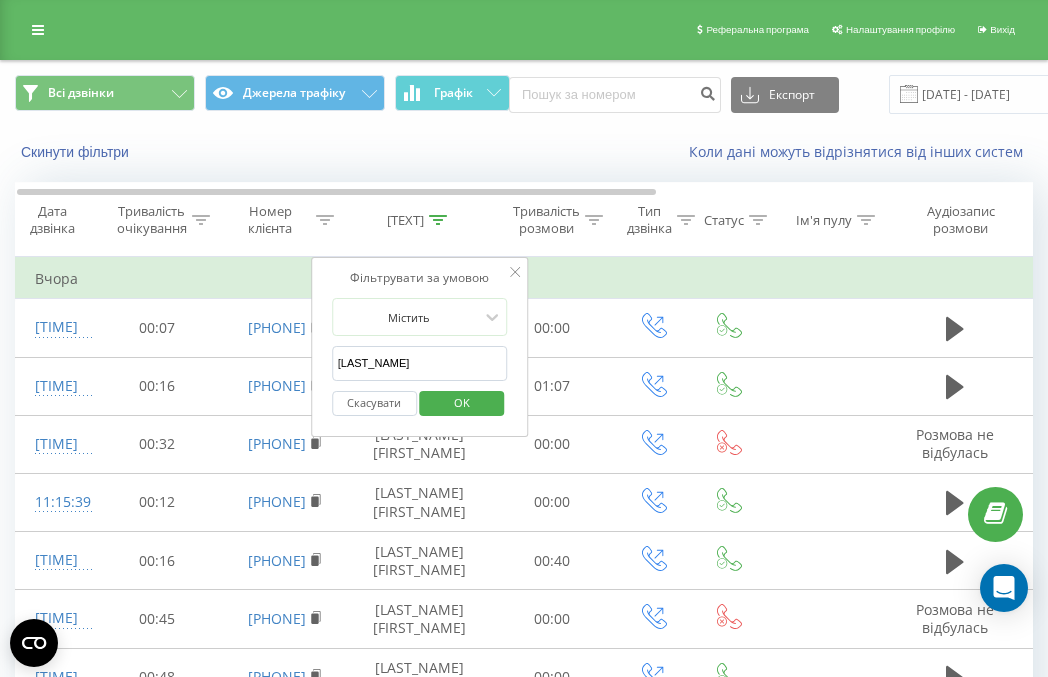 click on "[TEXT] [LAST_NAME] [TEXT]" at bounding box center (420, 362) 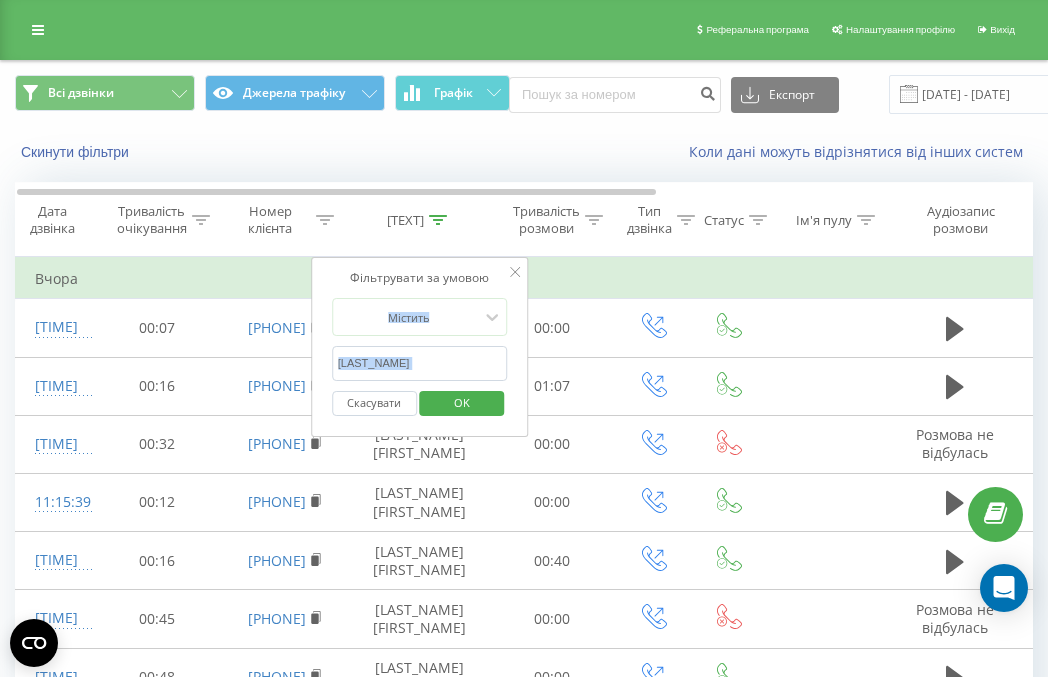 click on "[TEXT] [LAST_NAME] [TEXT]" at bounding box center [420, 362] 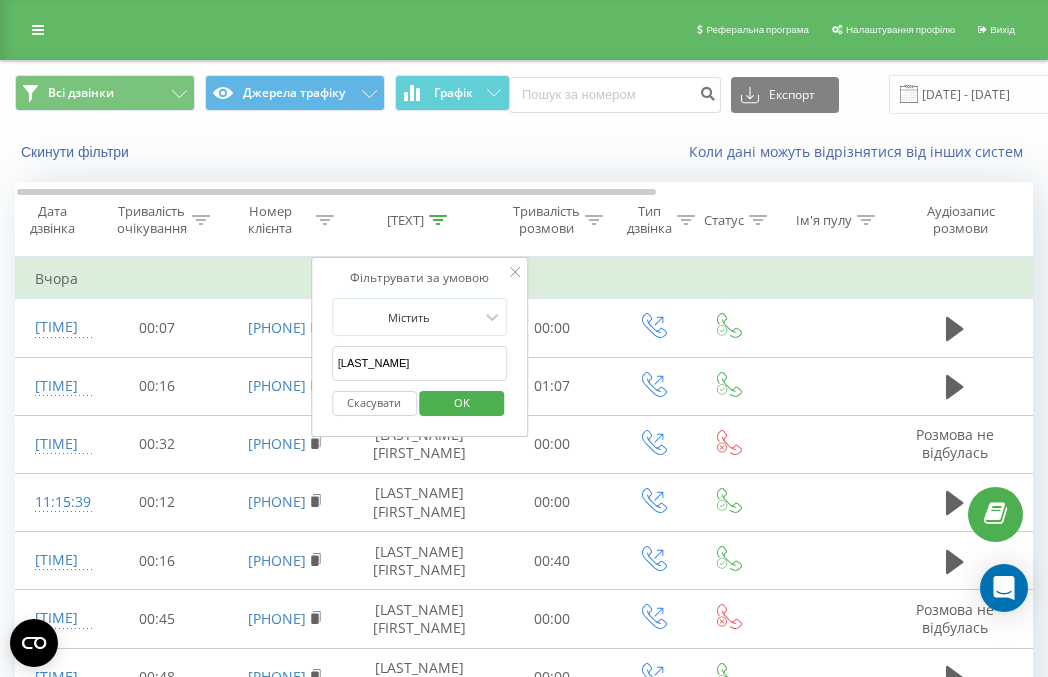 click on "[LAST_NAME]" at bounding box center [420, 363] 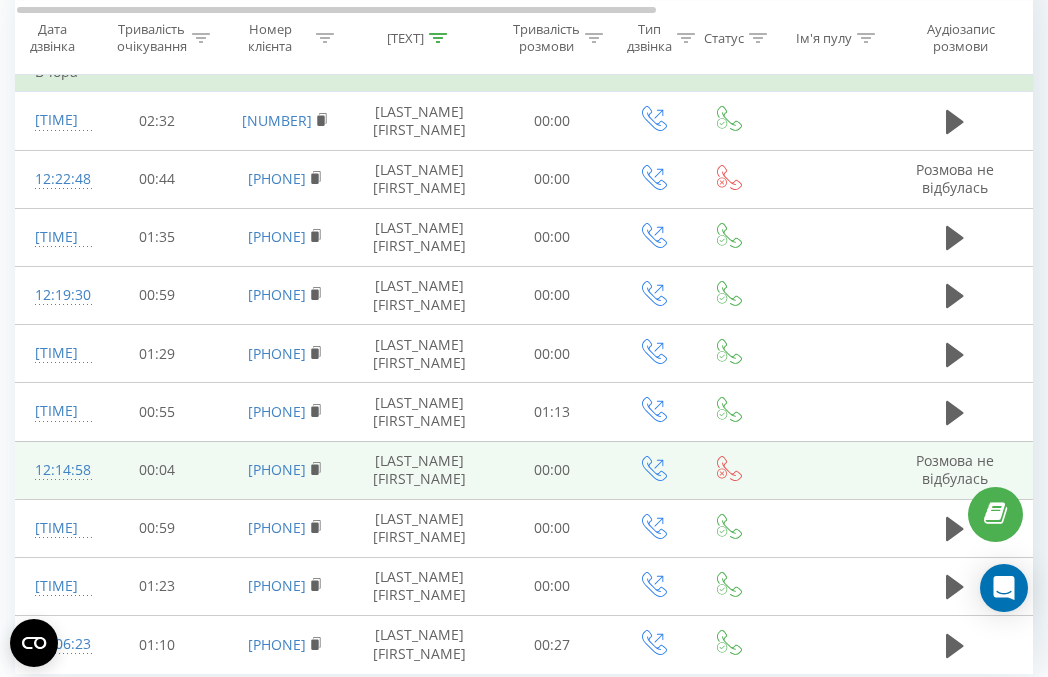 scroll, scrollTop: 277, scrollLeft: 0, axis: vertical 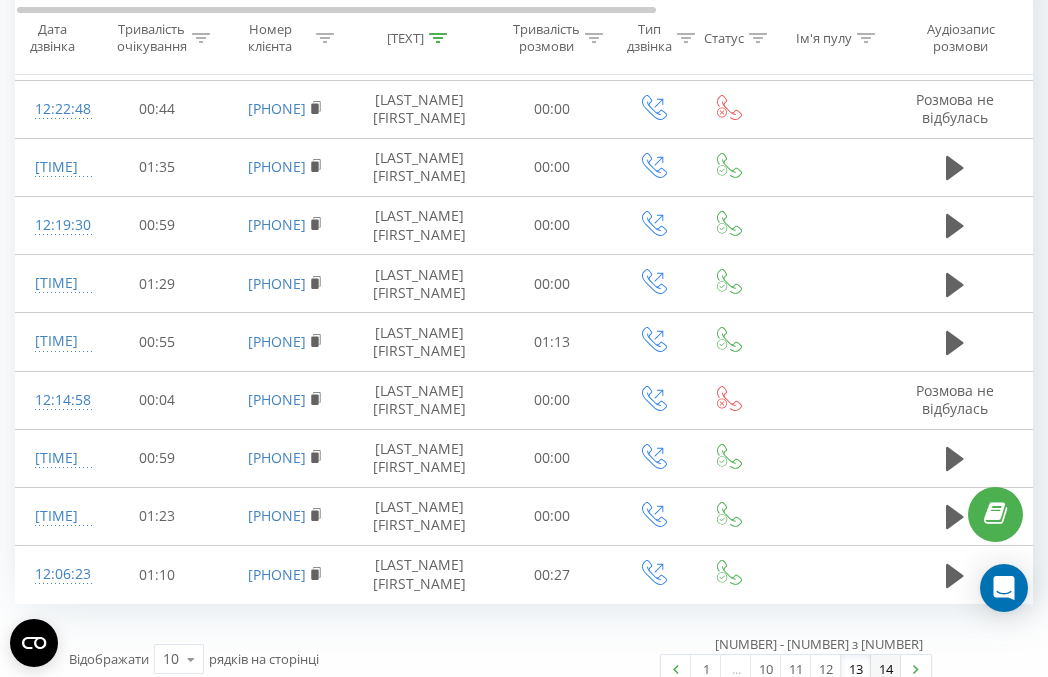 click on "14" at bounding box center (886, 669) 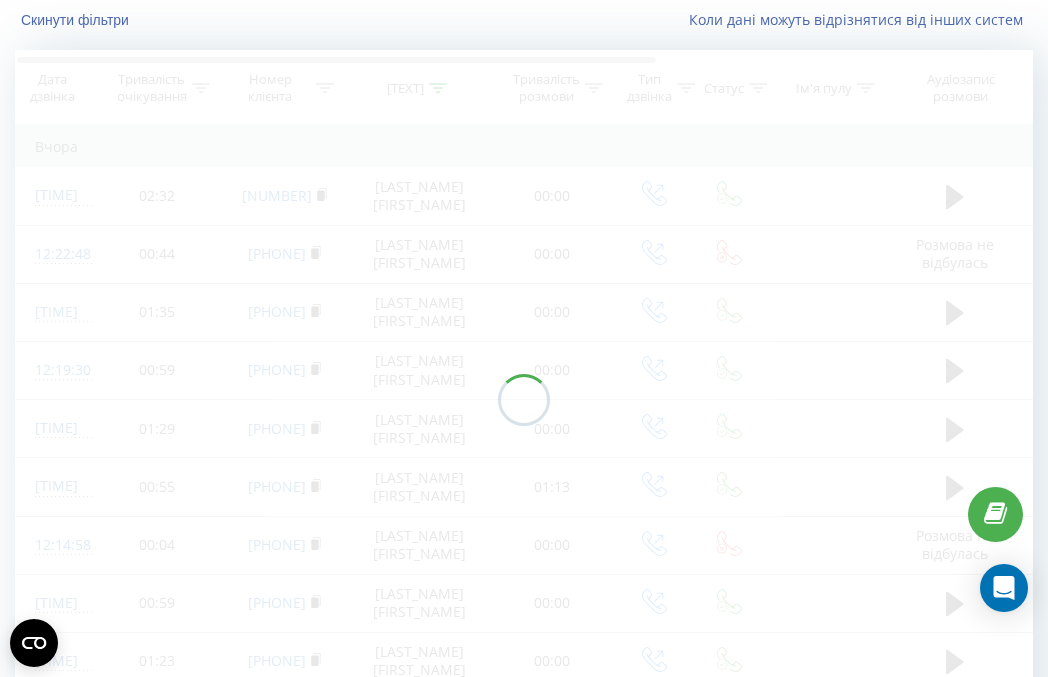 scroll, scrollTop: 104, scrollLeft: 0, axis: vertical 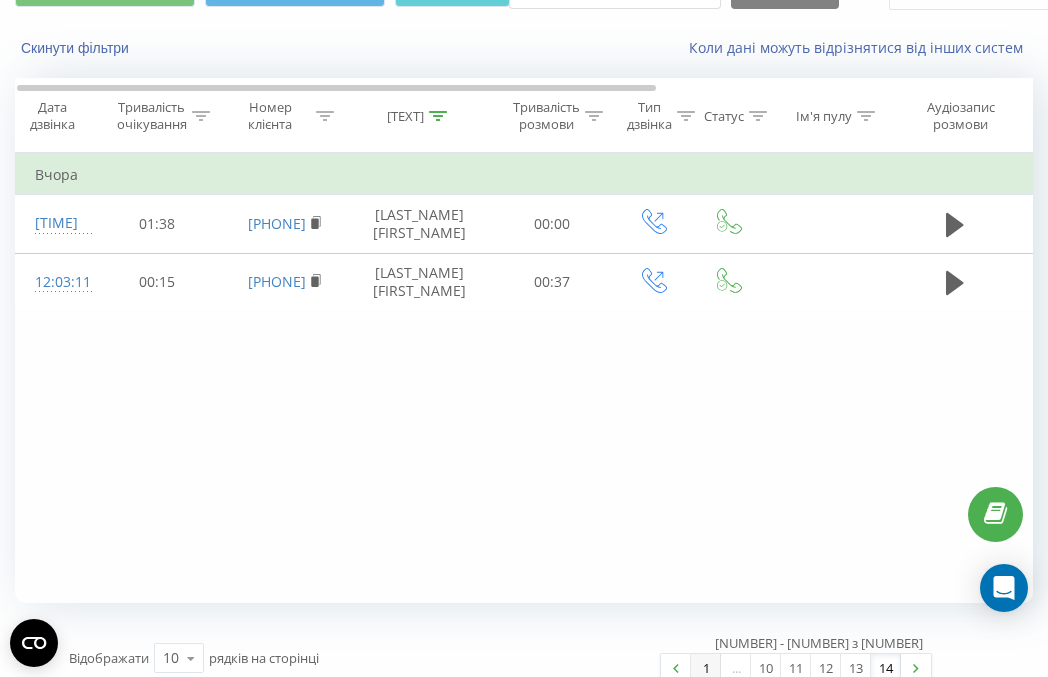 click on "1" at bounding box center (706, 668) 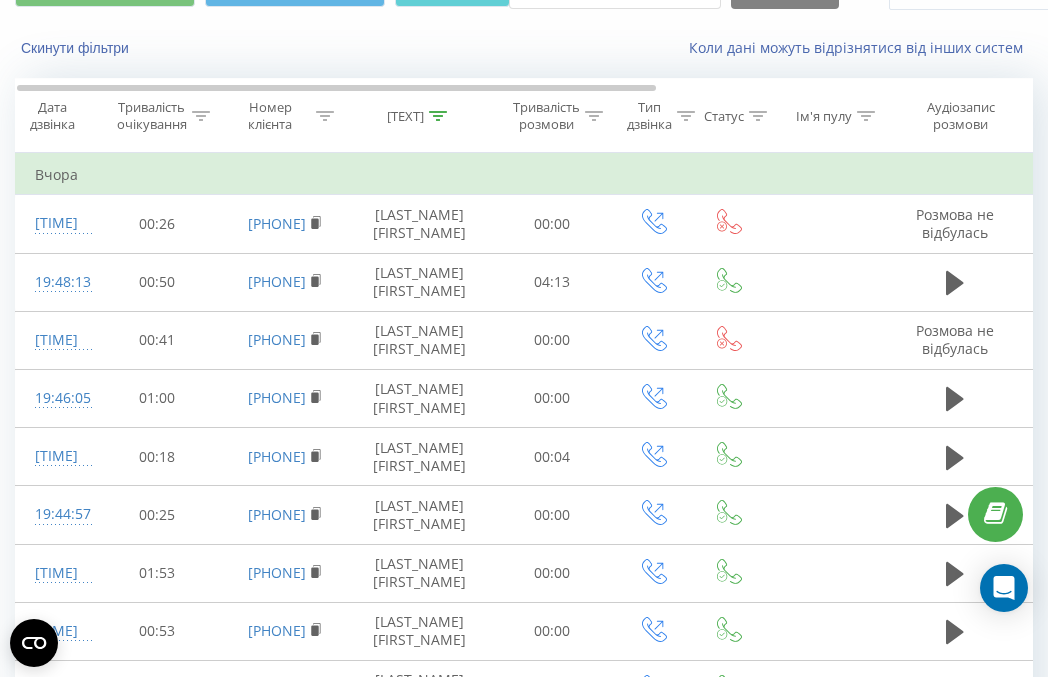 scroll, scrollTop: 132, scrollLeft: 0, axis: vertical 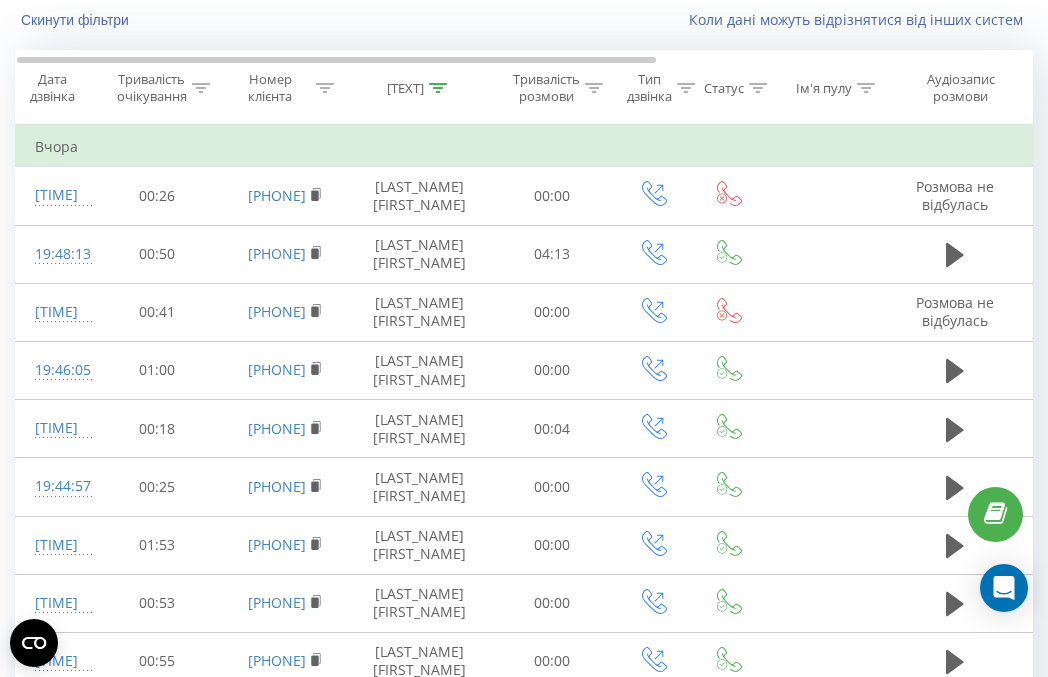 click on "[TEXT]" at bounding box center [405, 88] 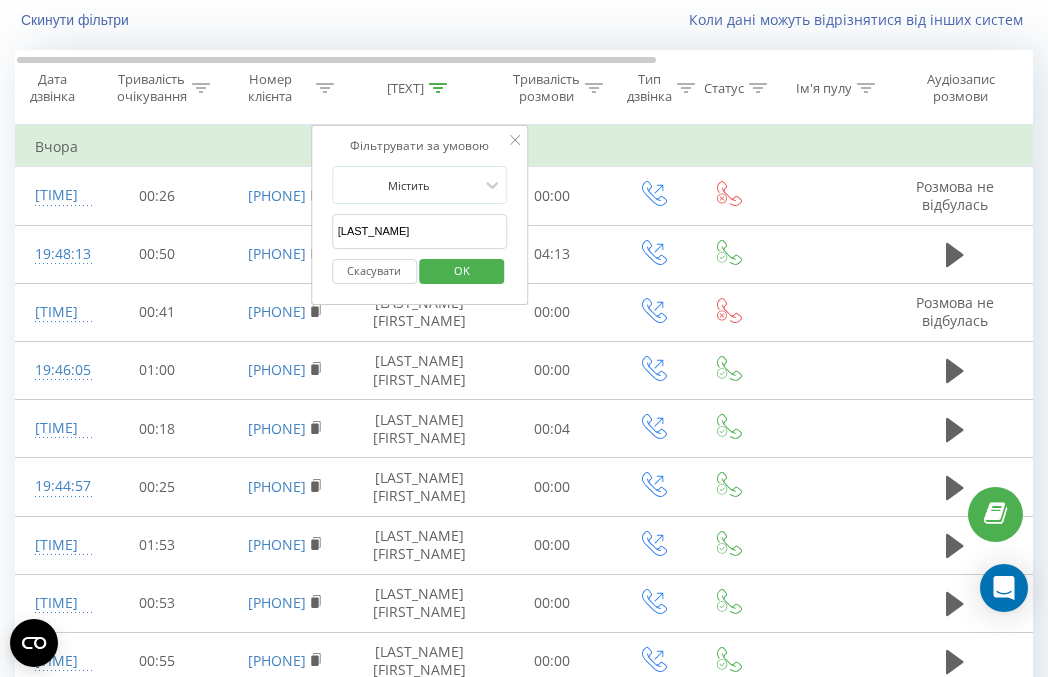 click on "[LAST_NAME]" at bounding box center [420, 231] 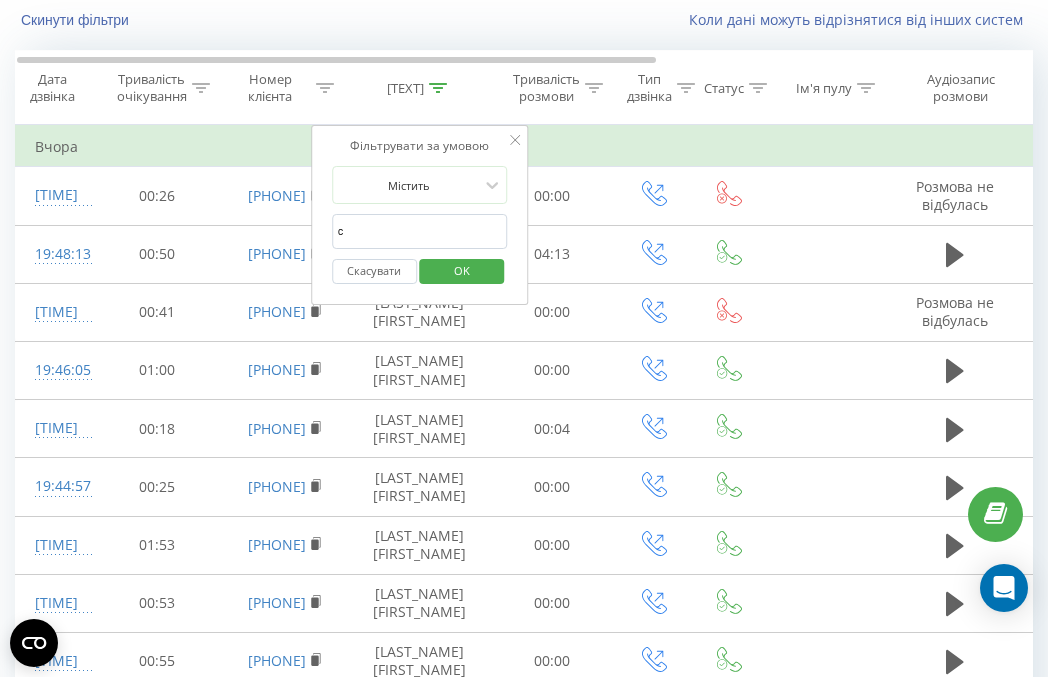 click on "с" at bounding box center (420, 231) 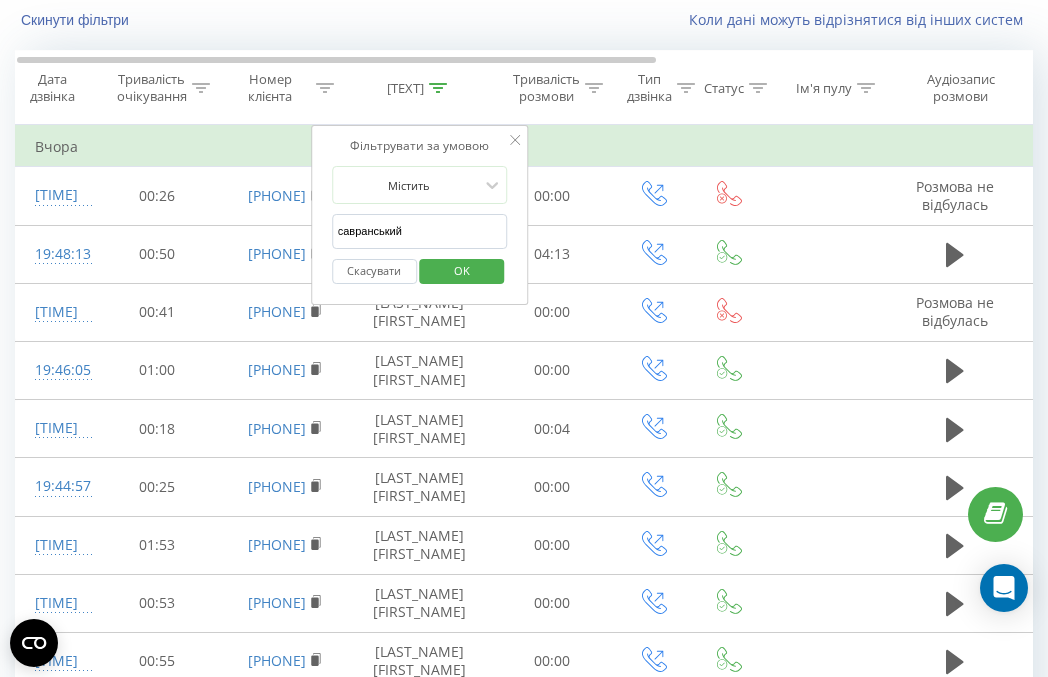 click on "OK" at bounding box center [462, 270] 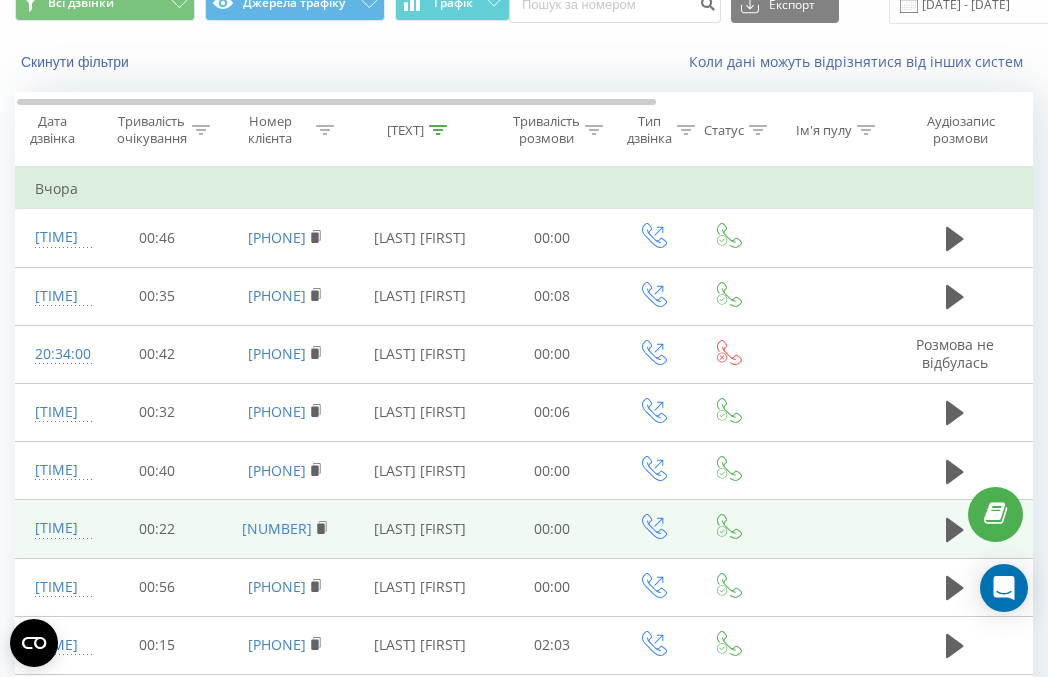 scroll, scrollTop: 0, scrollLeft: 0, axis: both 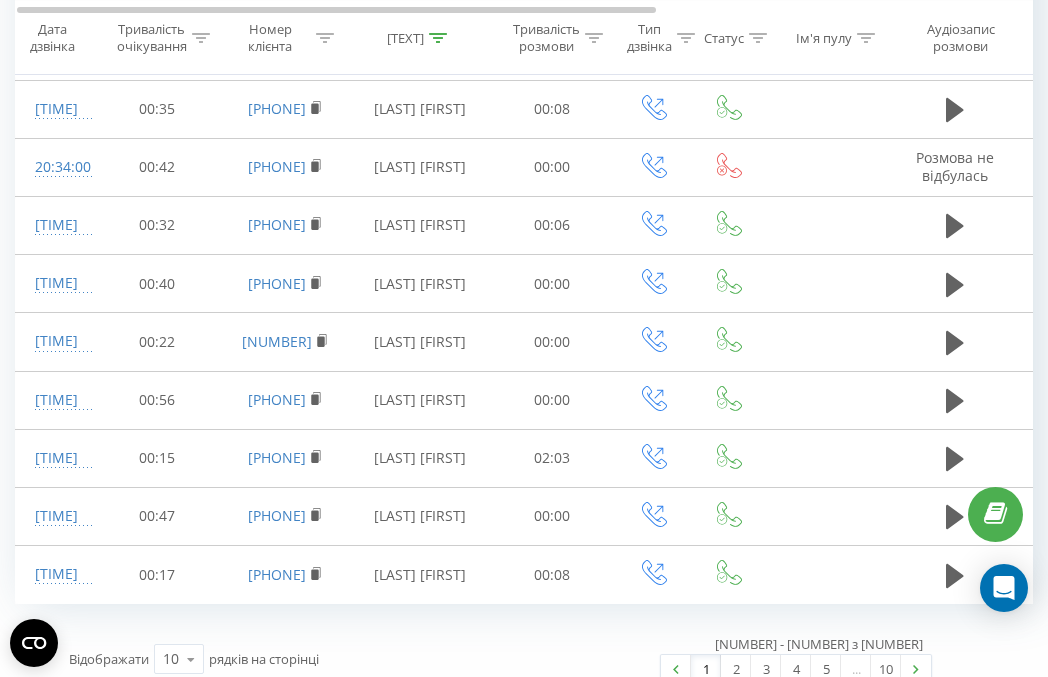 click on "10" at bounding box center [886, 669] 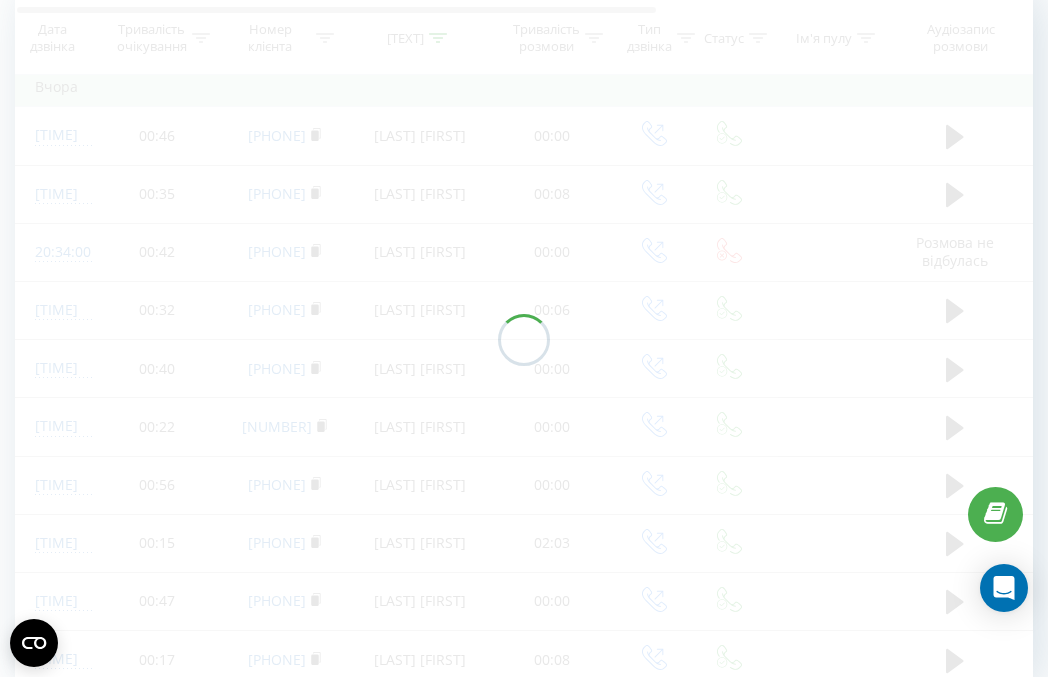 scroll, scrollTop: 132, scrollLeft: 0, axis: vertical 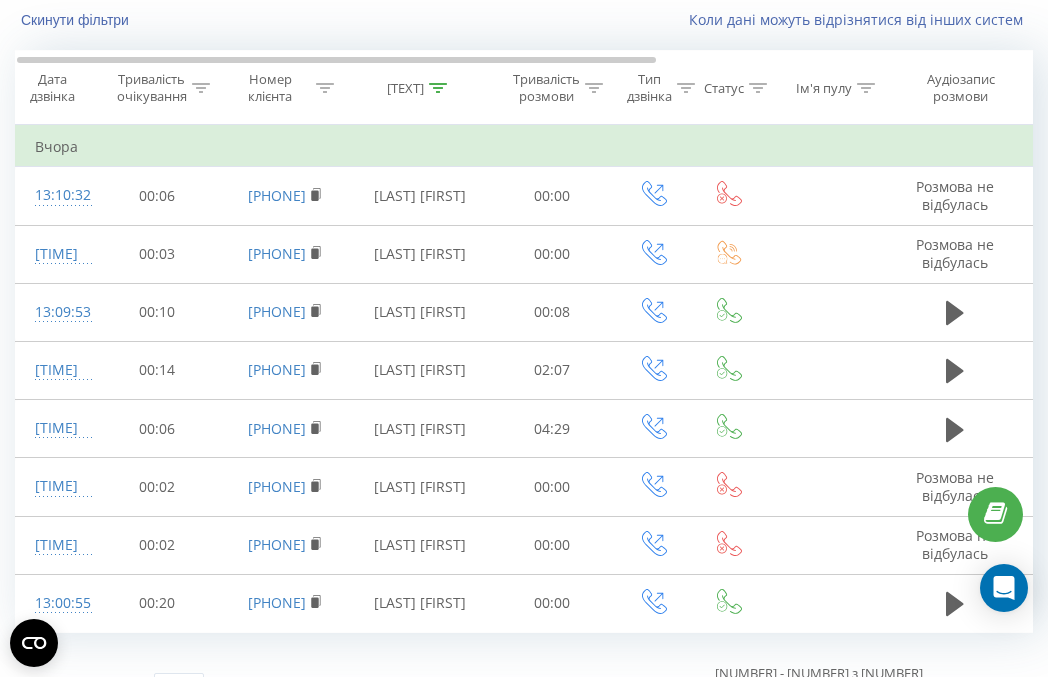 click 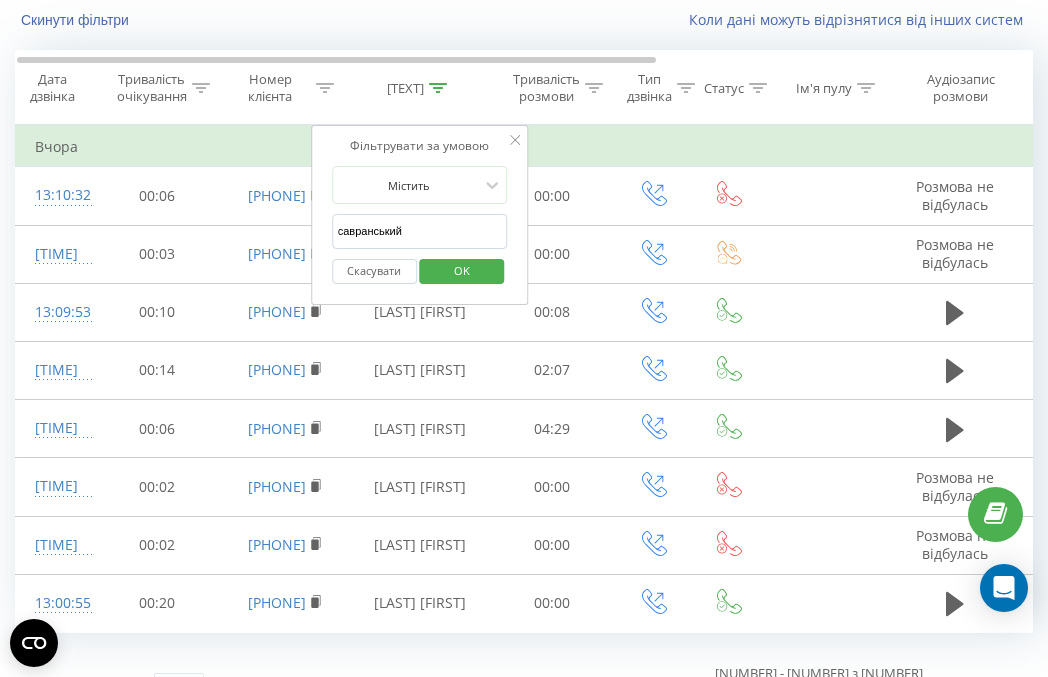 click on "савранський" at bounding box center [420, 231] 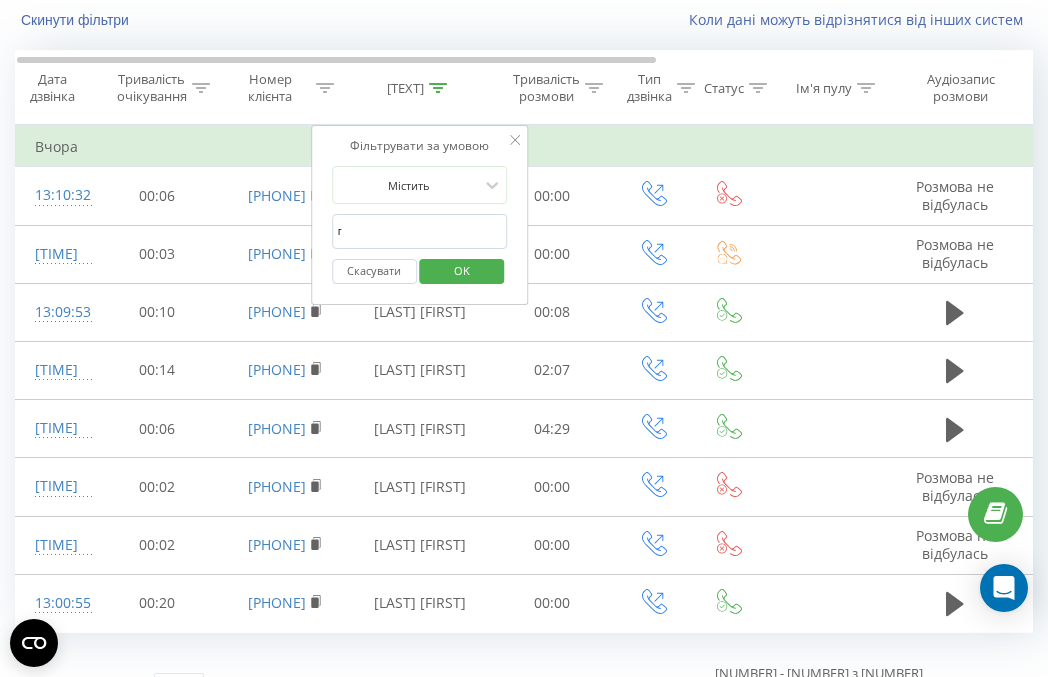click on "г" at bounding box center (420, 231) 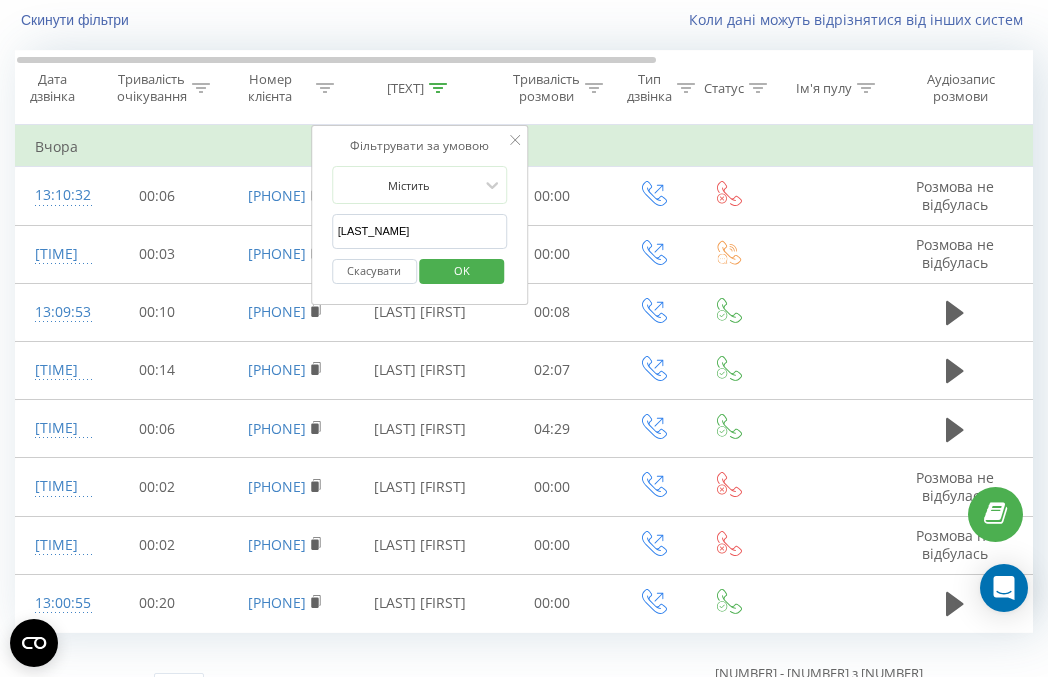 click on "OK" at bounding box center [462, 270] 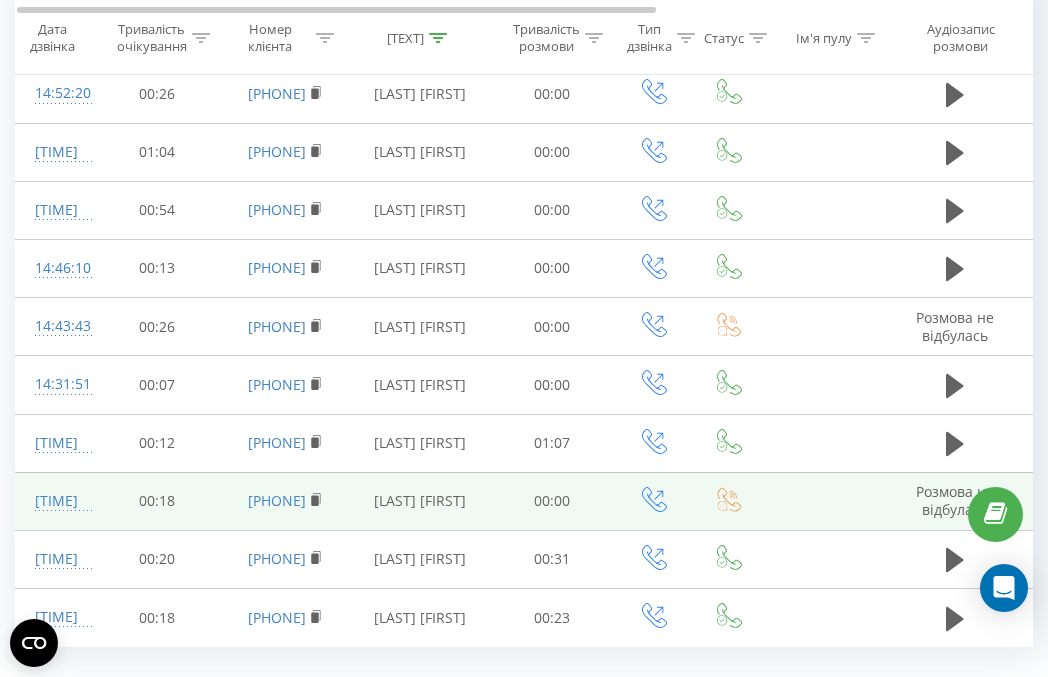 scroll, scrollTop: 277, scrollLeft: 0, axis: vertical 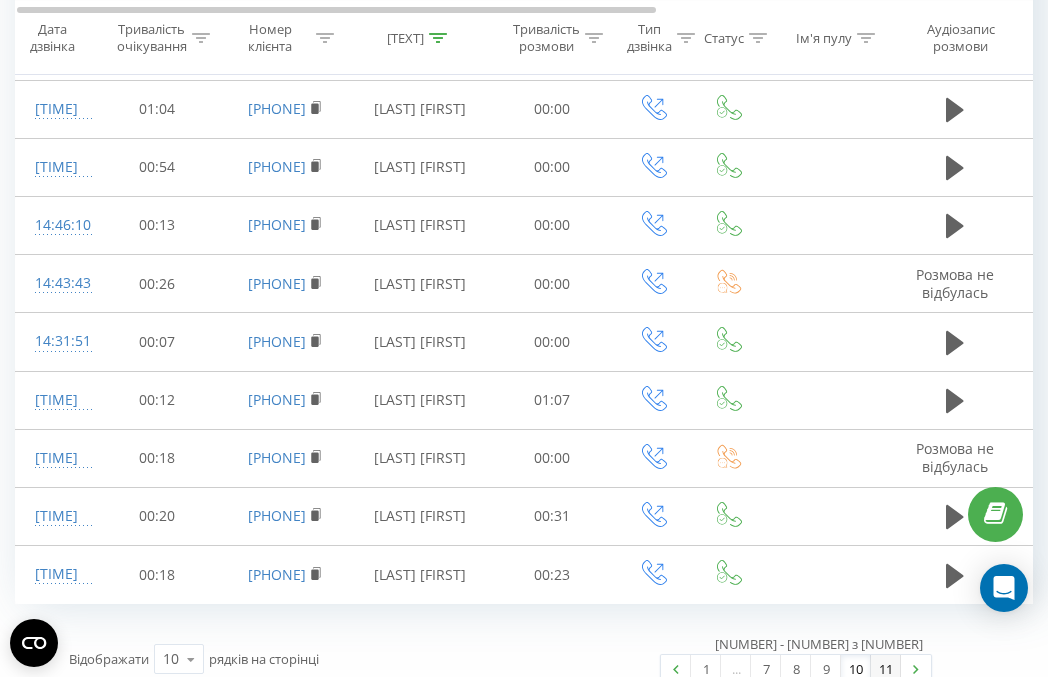 click on "11" at bounding box center (886, 669) 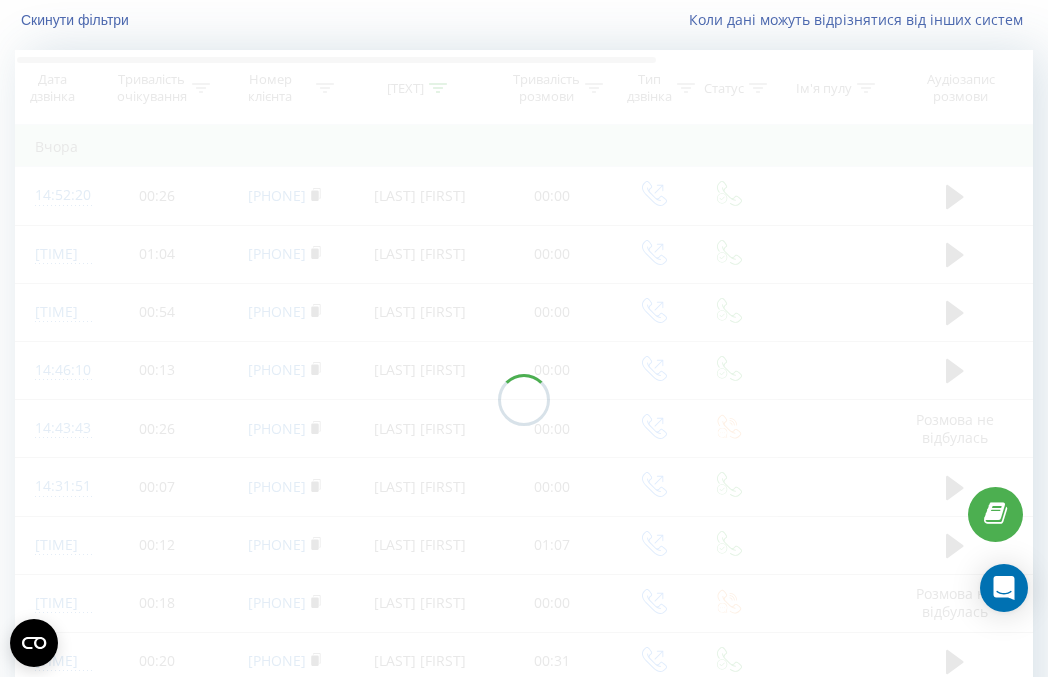 scroll, scrollTop: 104, scrollLeft: 0, axis: vertical 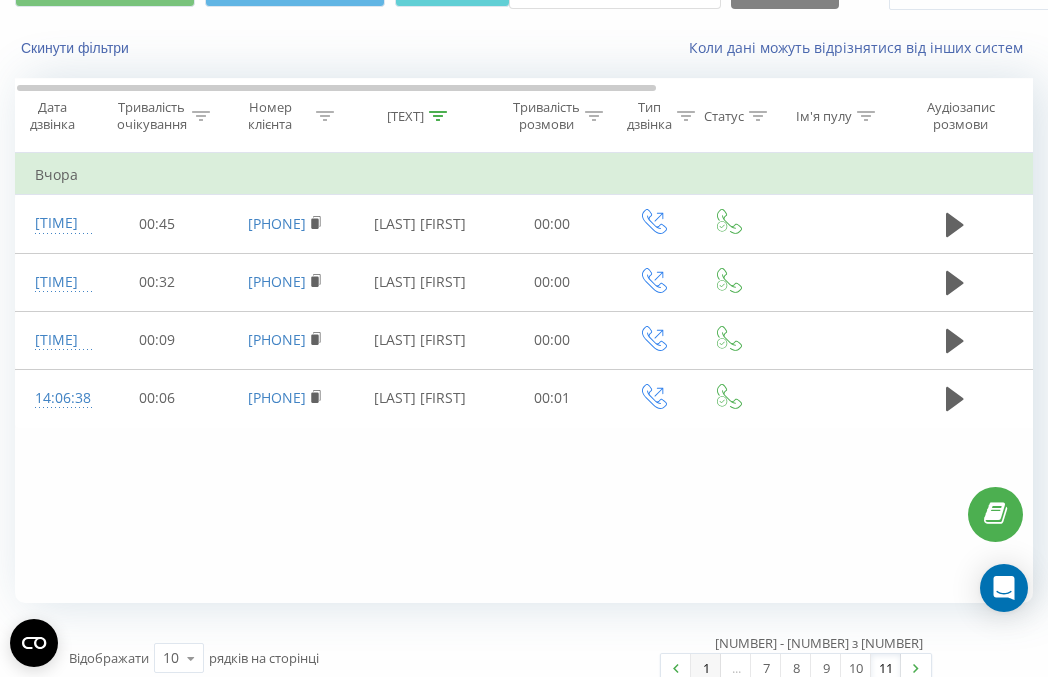 click on "1" at bounding box center [706, 668] 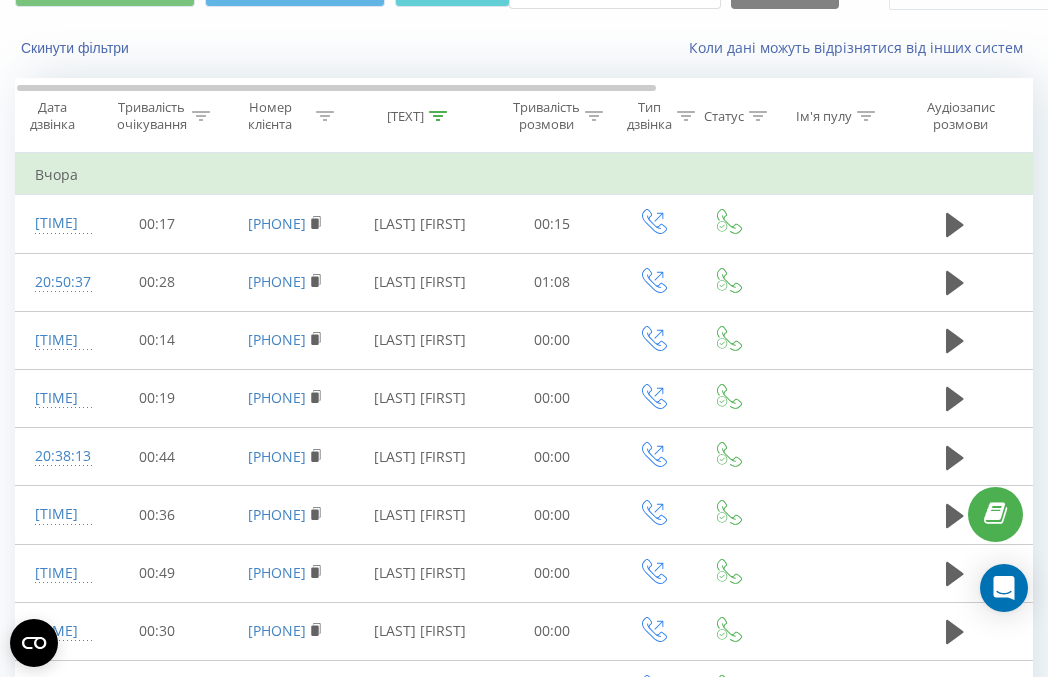 scroll, scrollTop: 132, scrollLeft: 0, axis: vertical 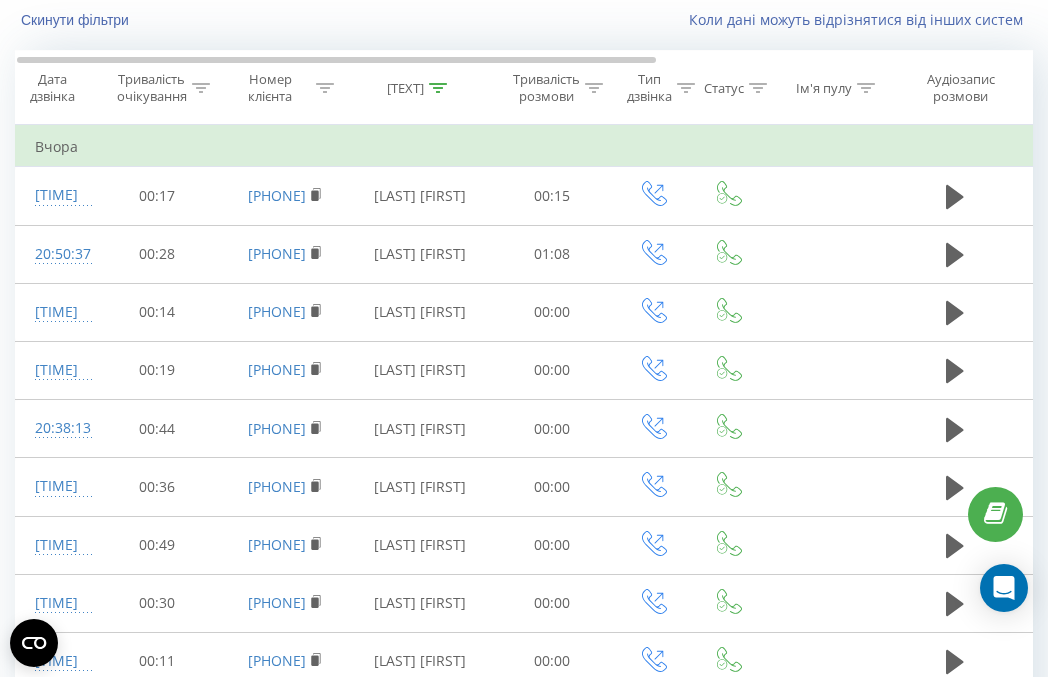 click on "[TEXT]" at bounding box center [405, 88] 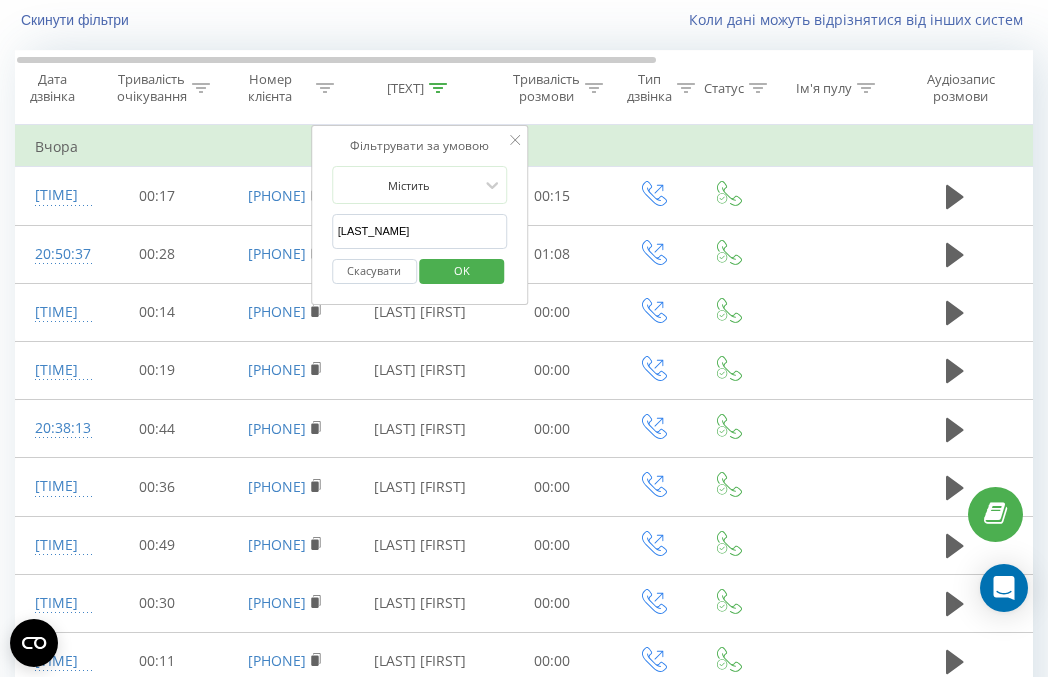 click on "[LAST_NAME]" at bounding box center [420, 231] 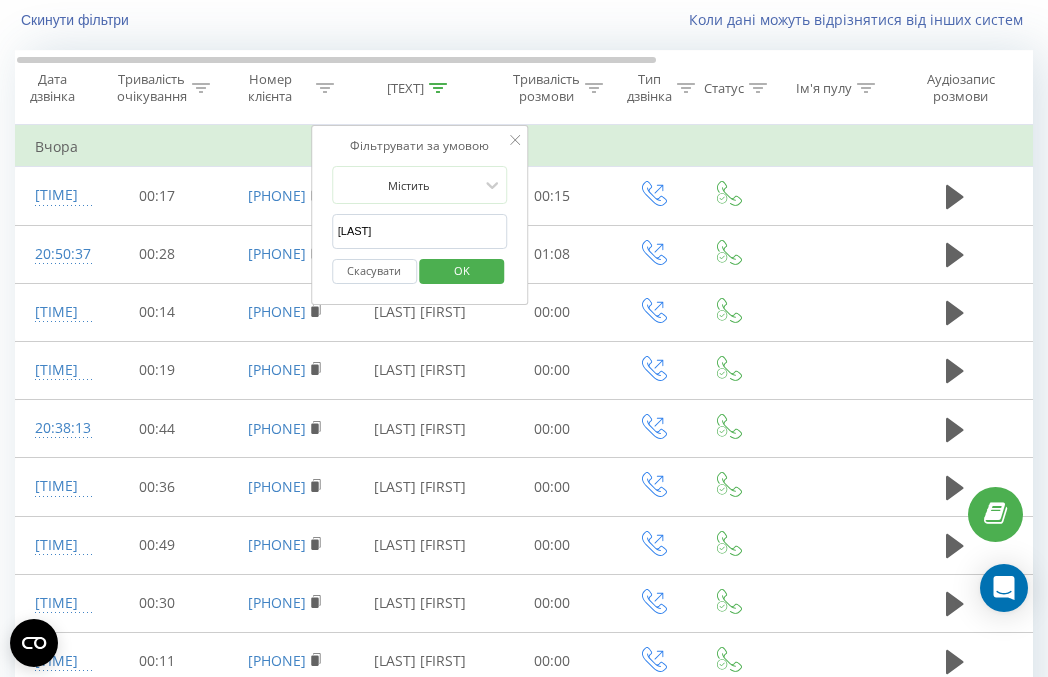 click on "OK" at bounding box center (462, 270) 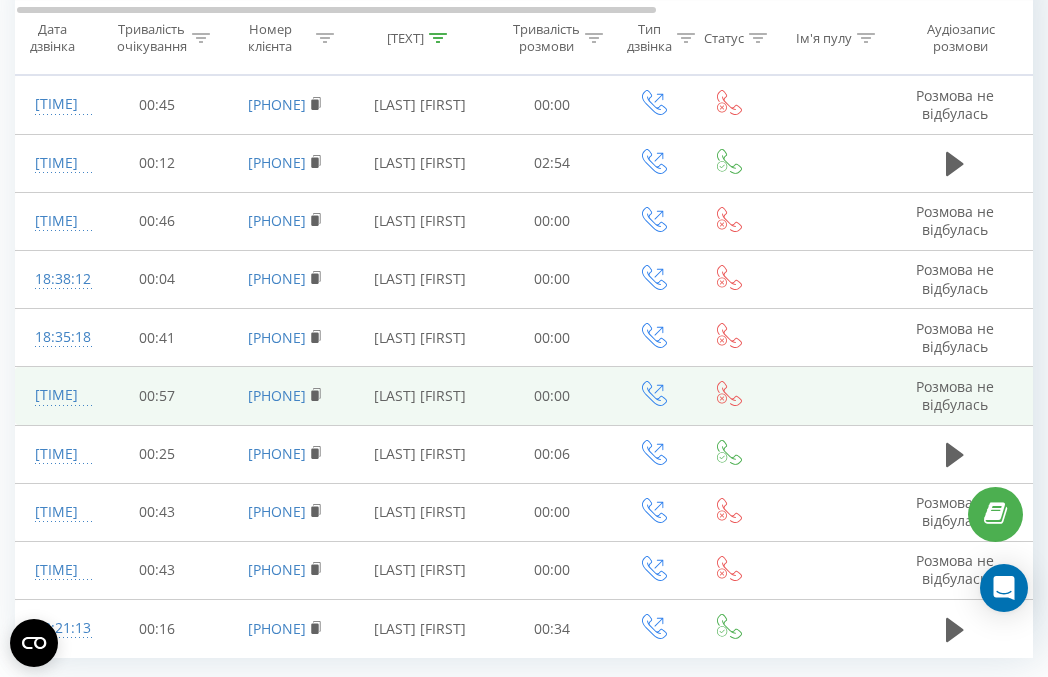 scroll, scrollTop: 277, scrollLeft: 0, axis: vertical 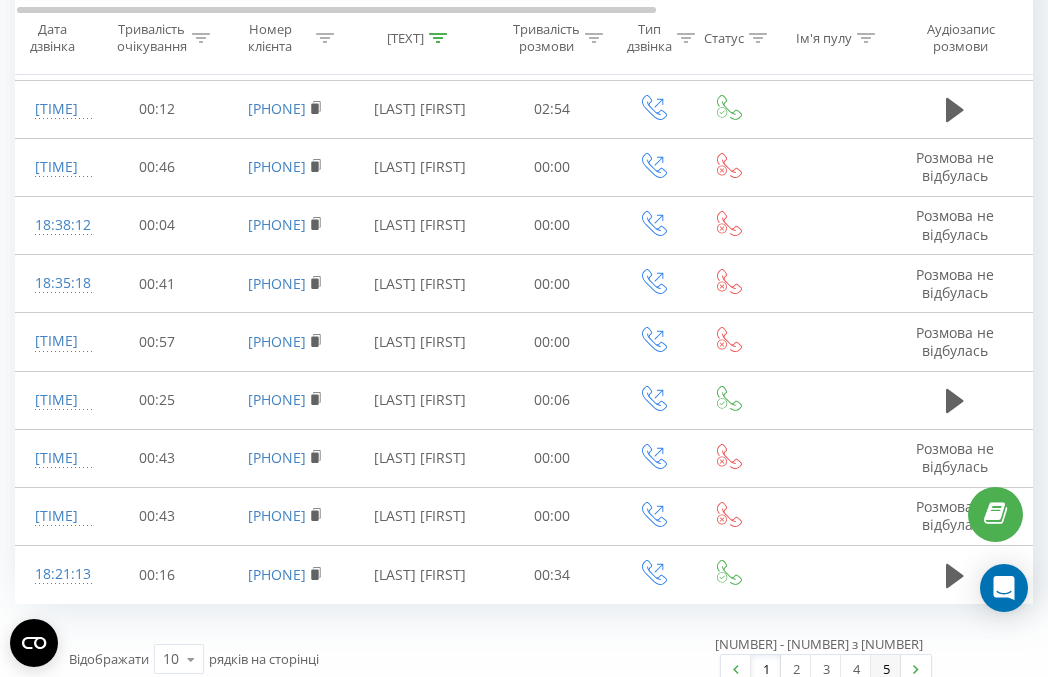 click on "5" at bounding box center (886, 669) 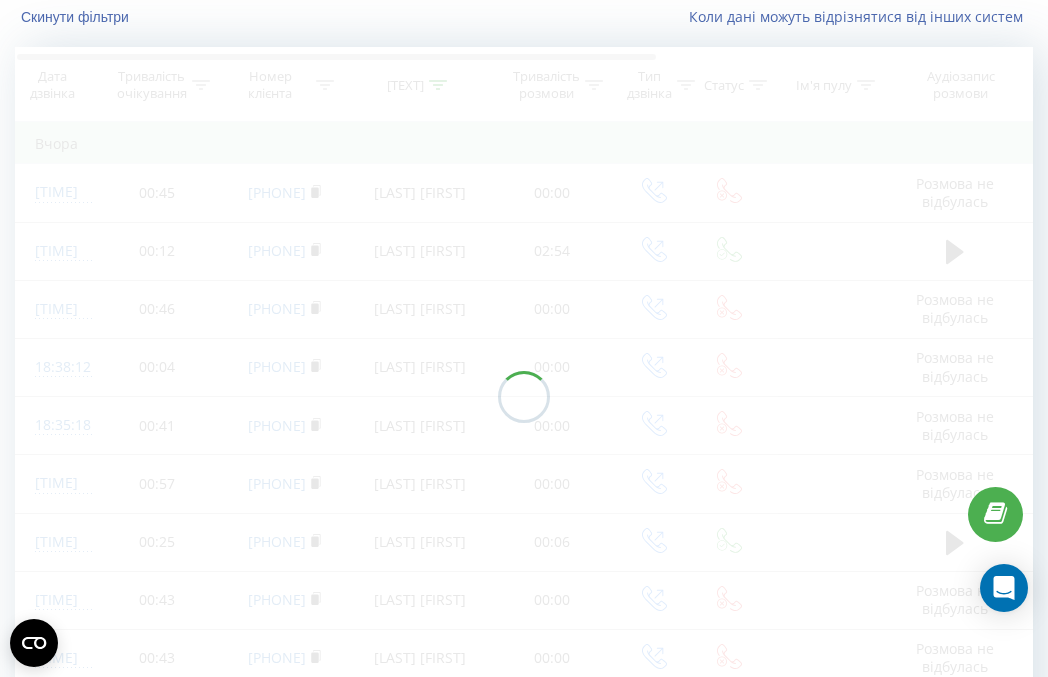 scroll, scrollTop: 104, scrollLeft: 0, axis: vertical 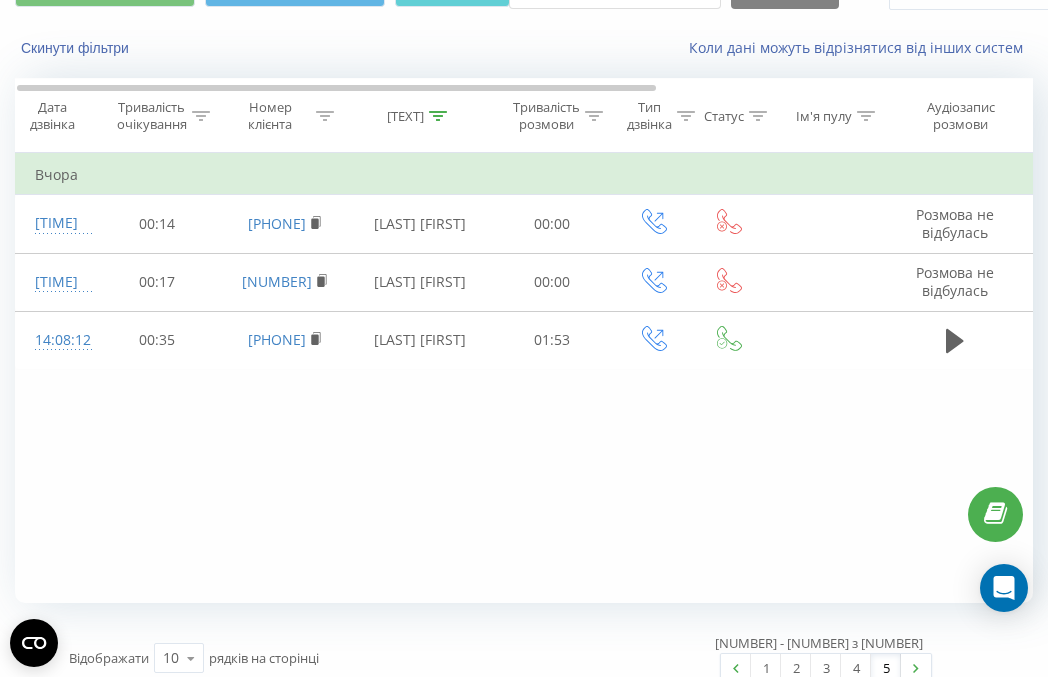 click on "[TEXT]" at bounding box center (405, 116) 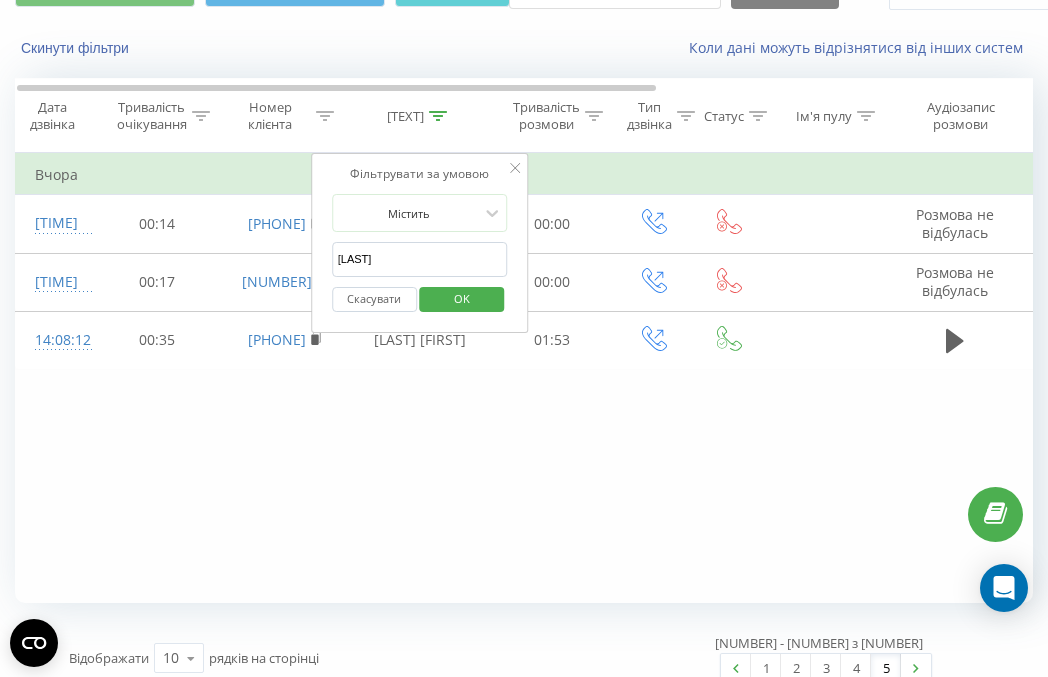 click on "[LAST]" at bounding box center [420, 259] 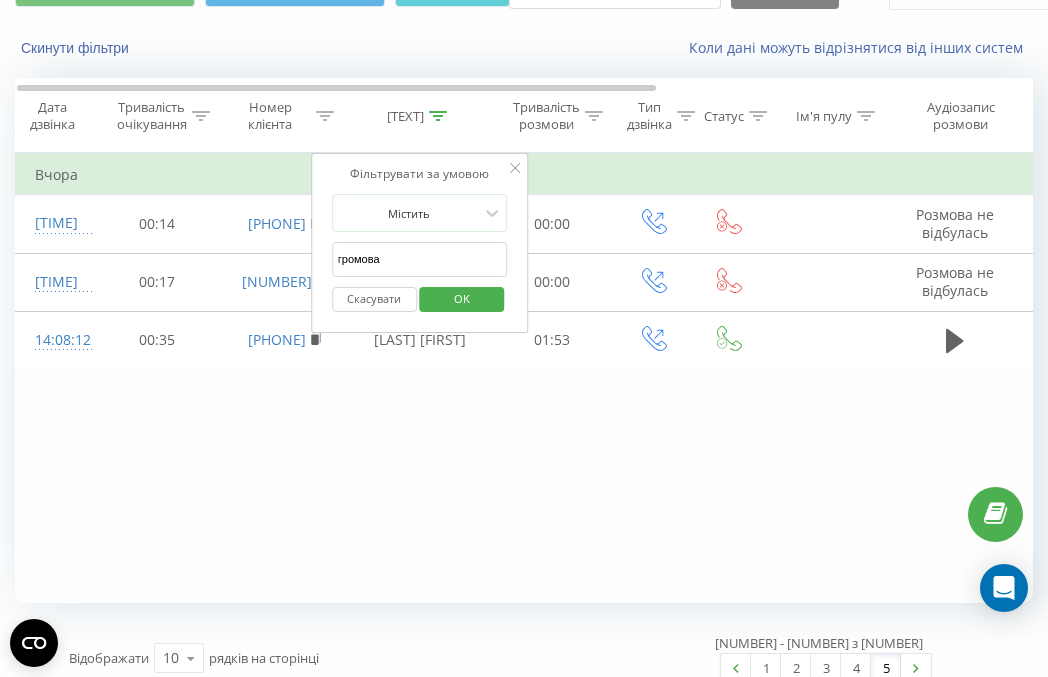 click on "OK" at bounding box center (462, 298) 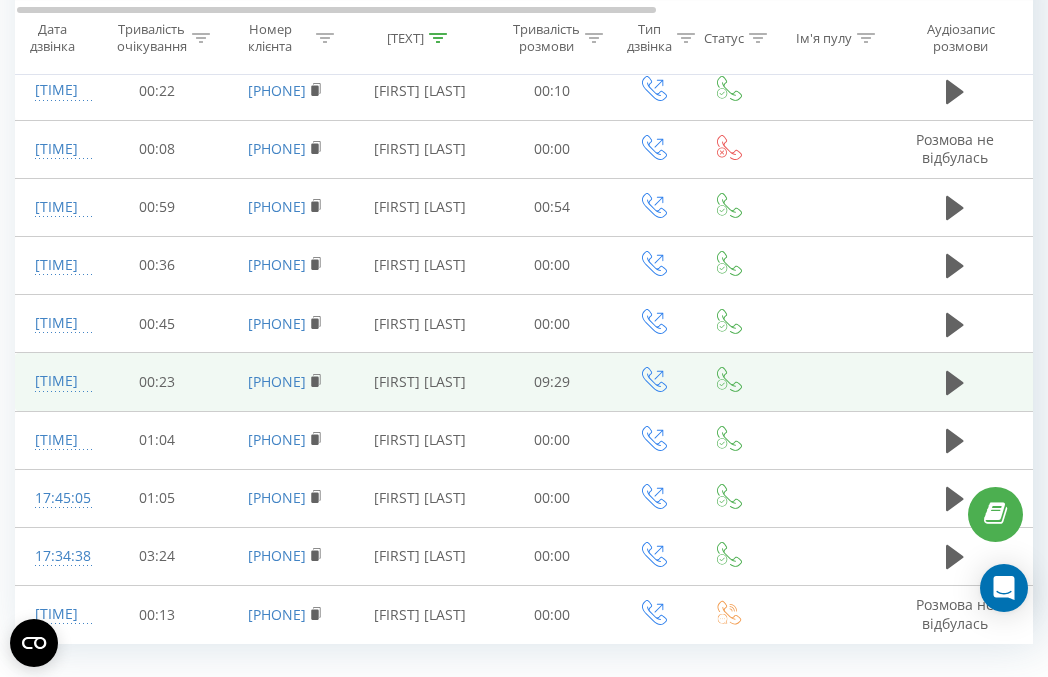 scroll, scrollTop: 277, scrollLeft: 0, axis: vertical 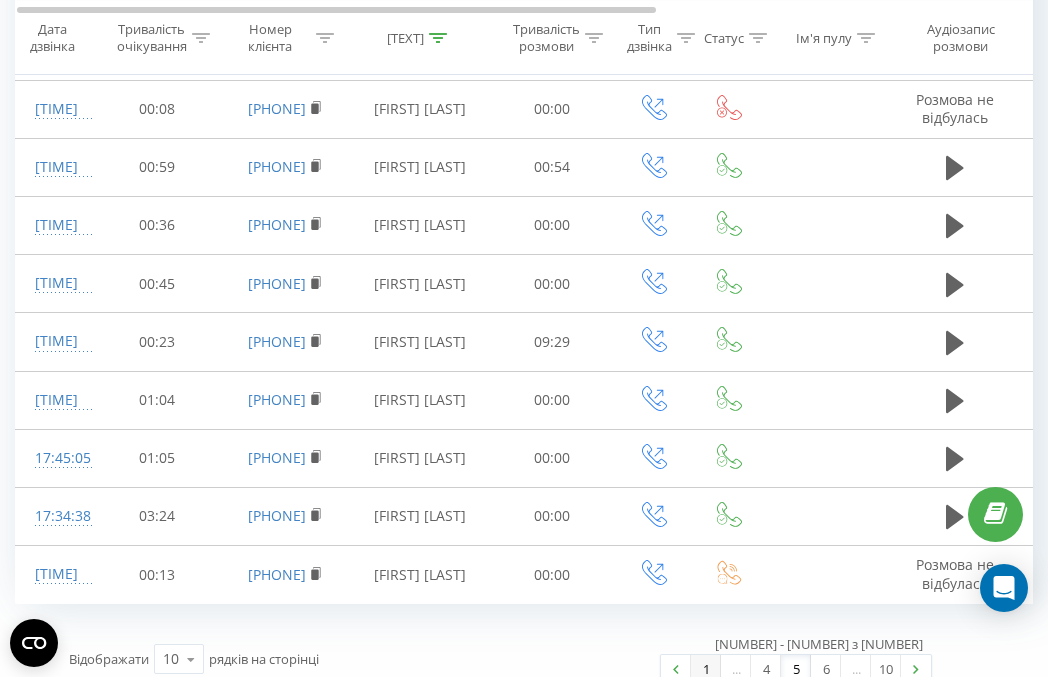 click on "1" at bounding box center [706, 669] 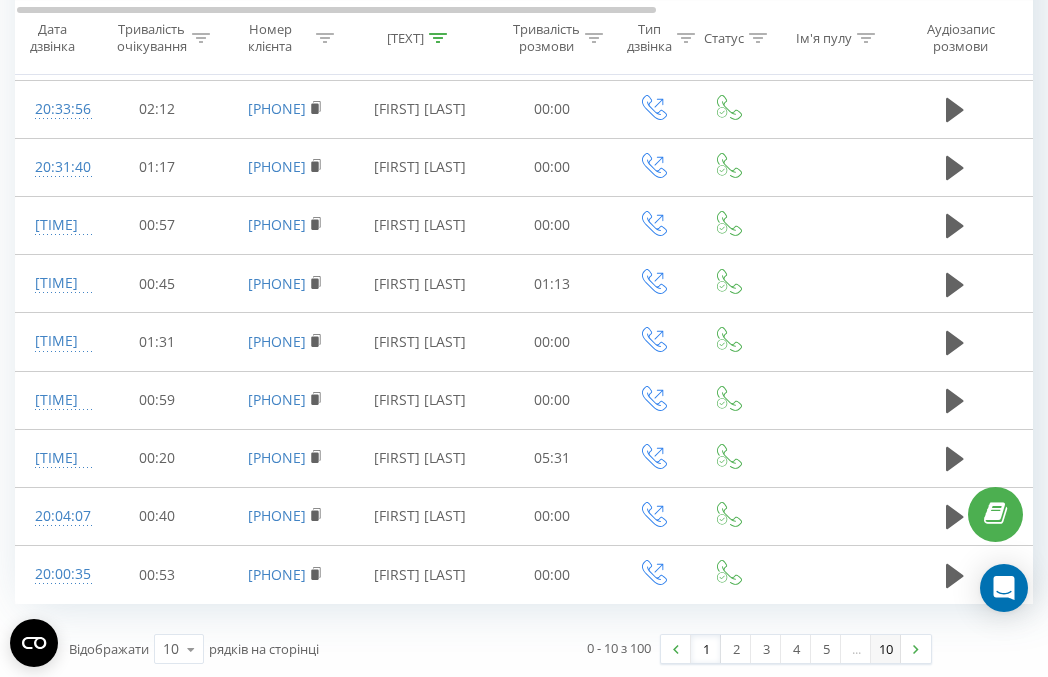 click on "10" at bounding box center [886, 649] 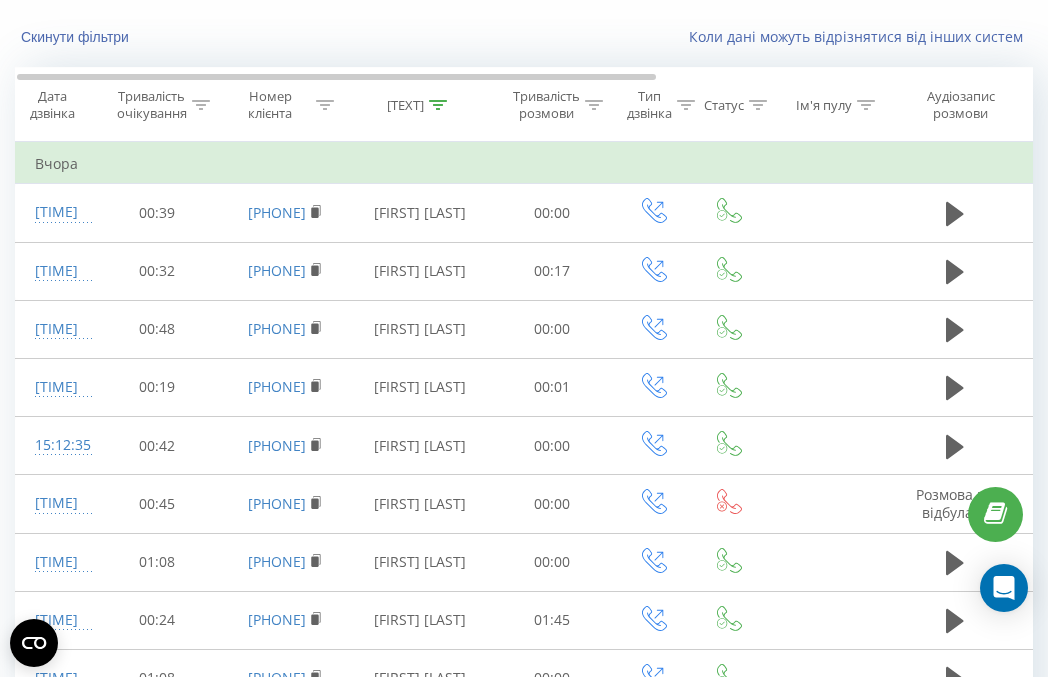 scroll, scrollTop: 0, scrollLeft: 0, axis: both 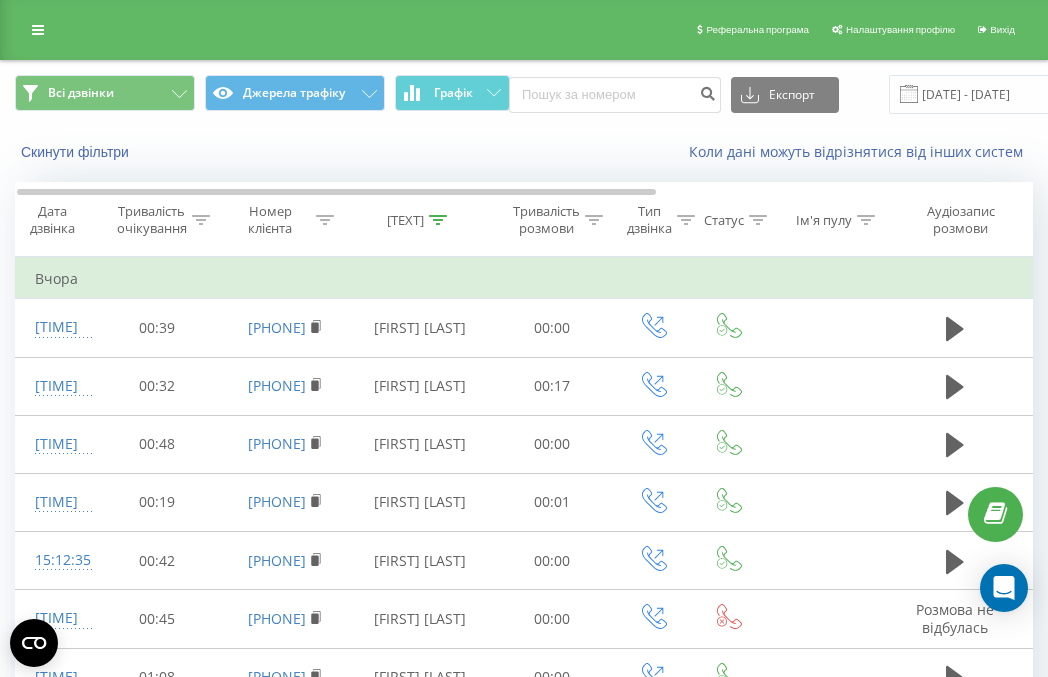 click 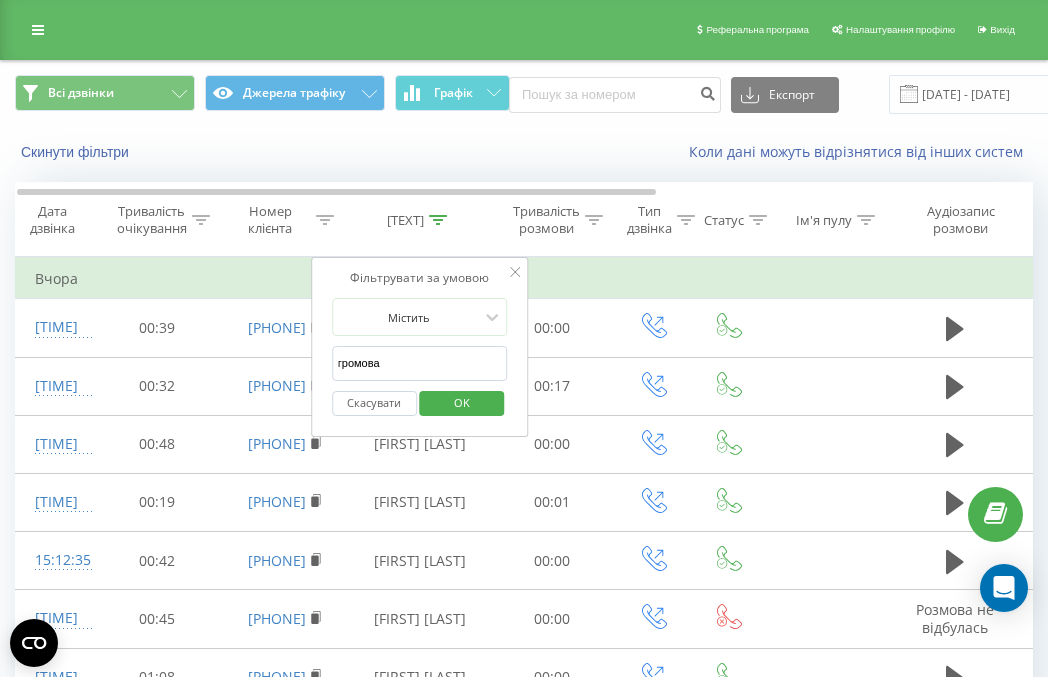 click on "громова" at bounding box center (420, 363) 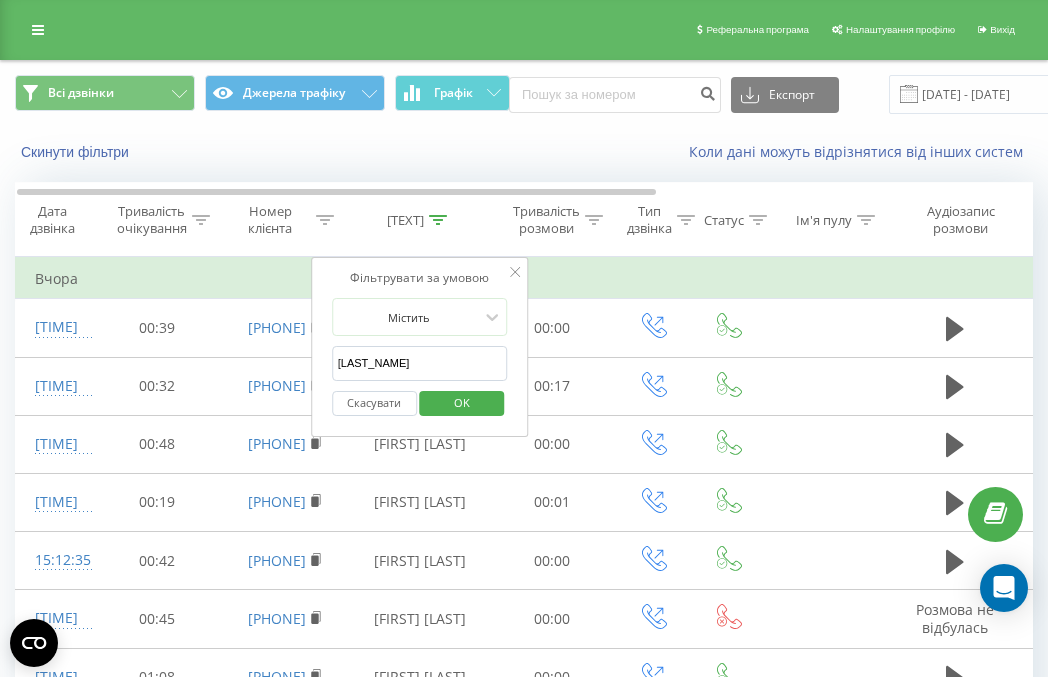click on "OK" at bounding box center [462, 402] 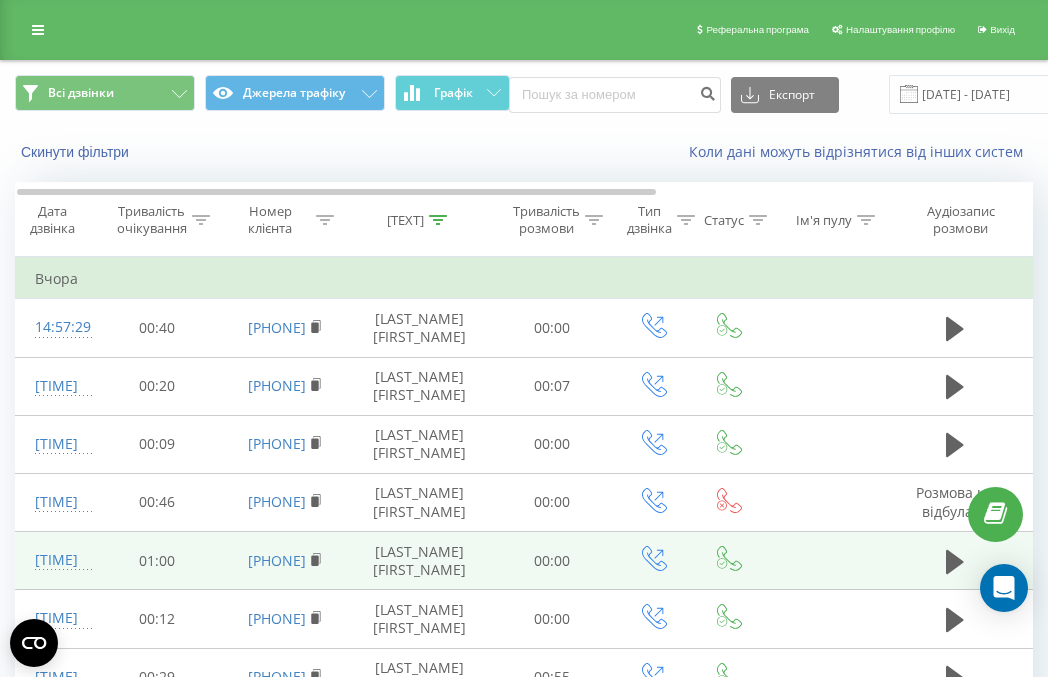 scroll, scrollTop: 277, scrollLeft: 0, axis: vertical 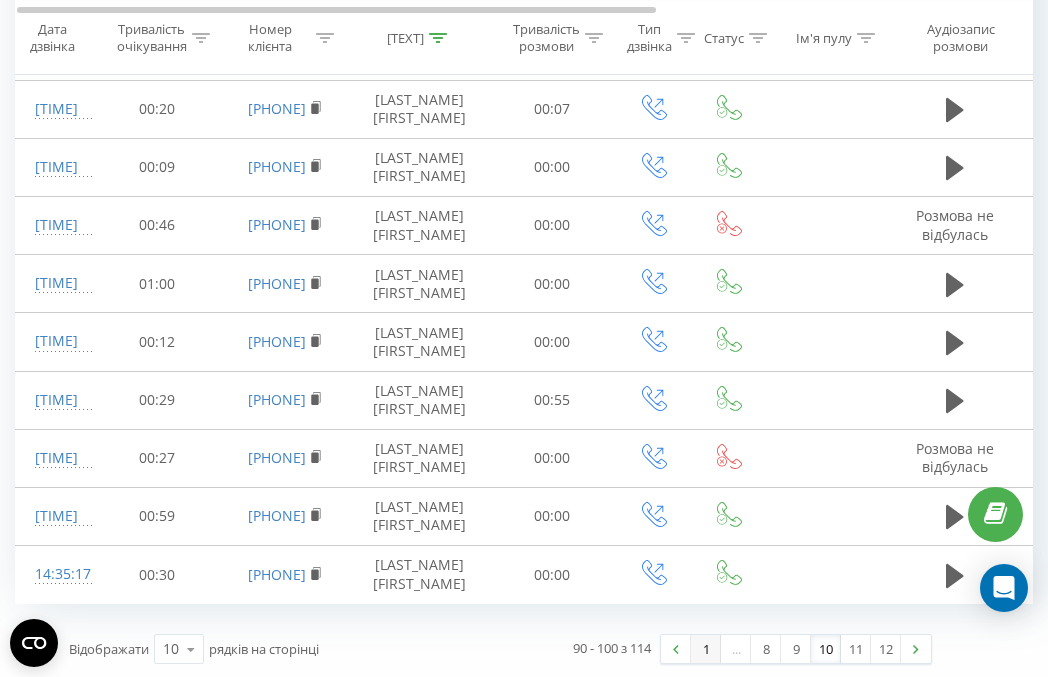click on "1" at bounding box center (706, 649) 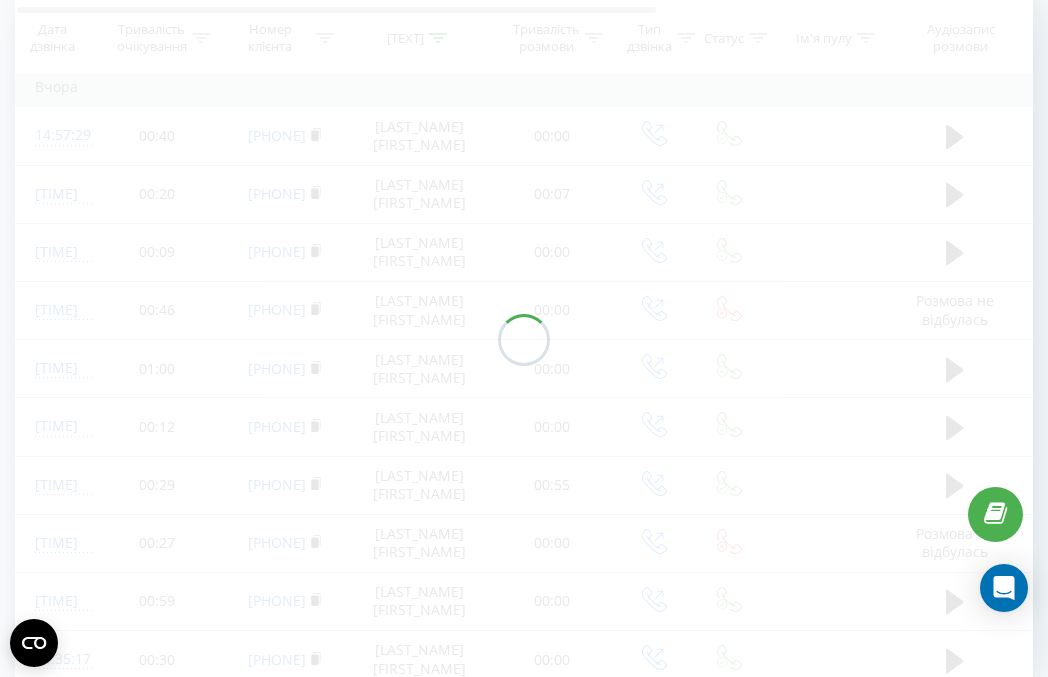 scroll, scrollTop: 132, scrollLeft: 0, axis: vertical 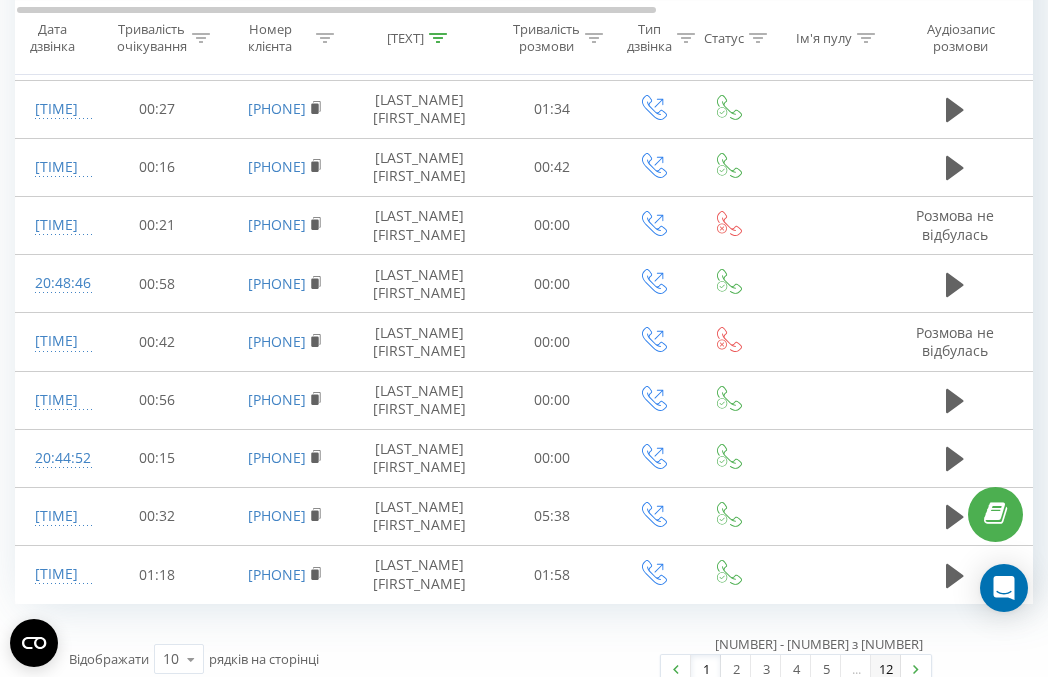 click on "12" at bounding box center [886, 669] 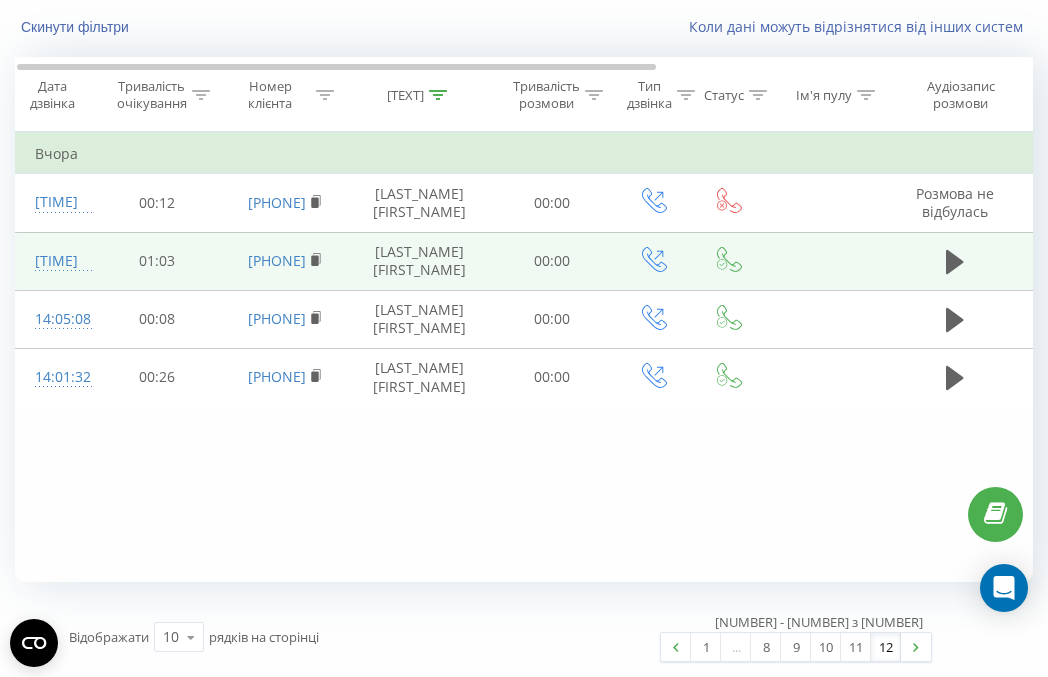 scroll, scrollTop: 104, scrollLeft: 0, axis: vertical 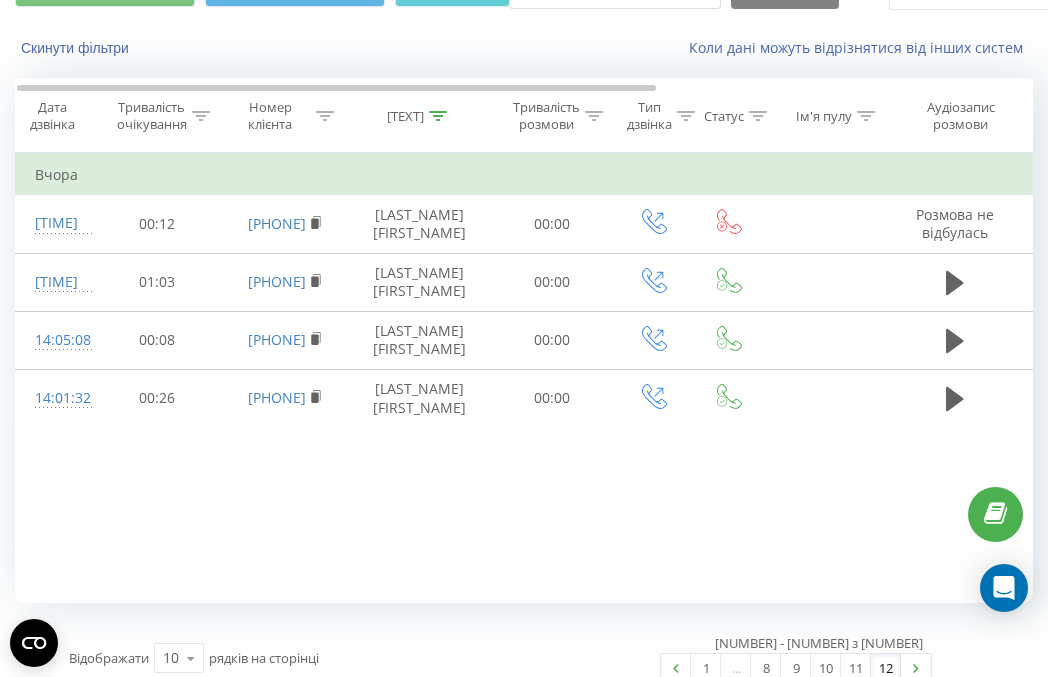 click on "[TEXT]" at bounding box center (405, 116) 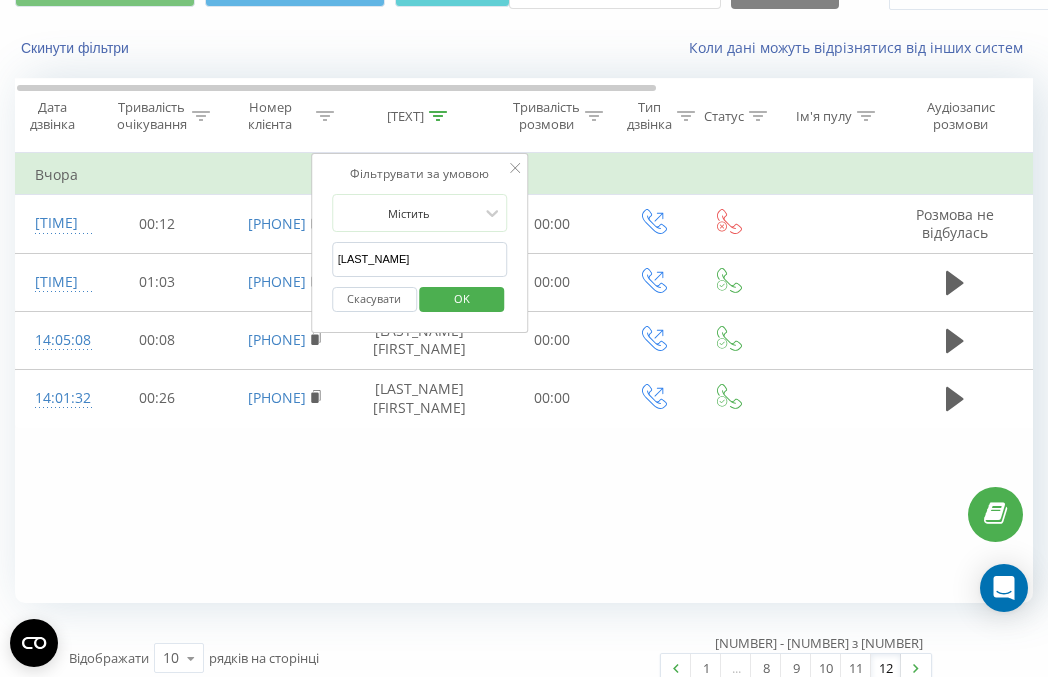 click on "[LAST_NAME]" at bounding box center [420, 259] 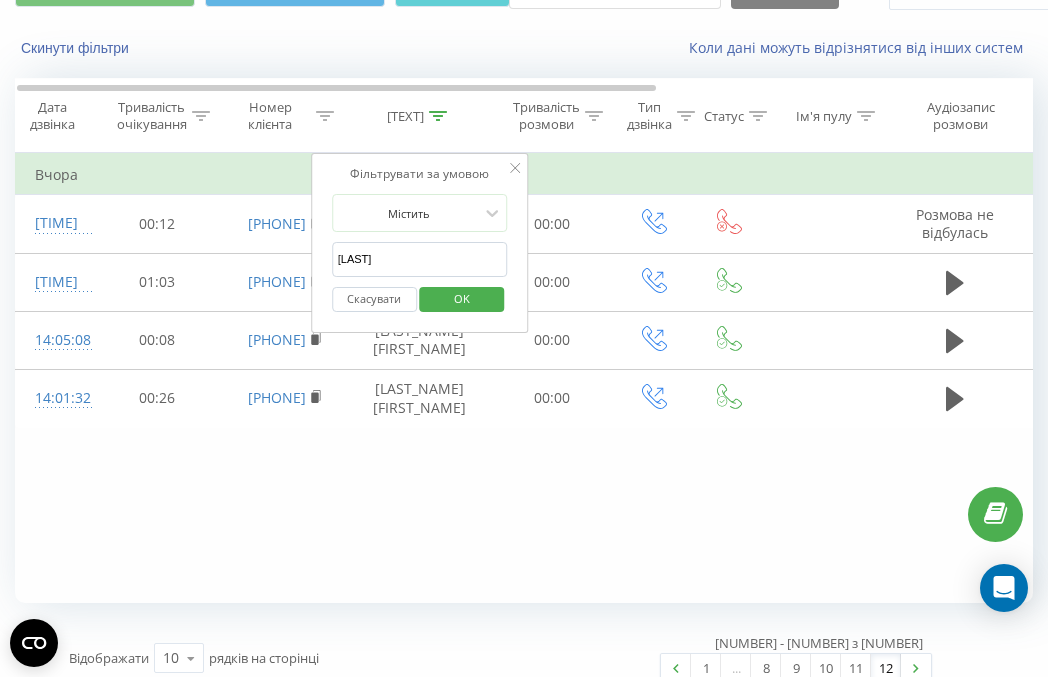click on "OK" at bounding box center (462, 298) 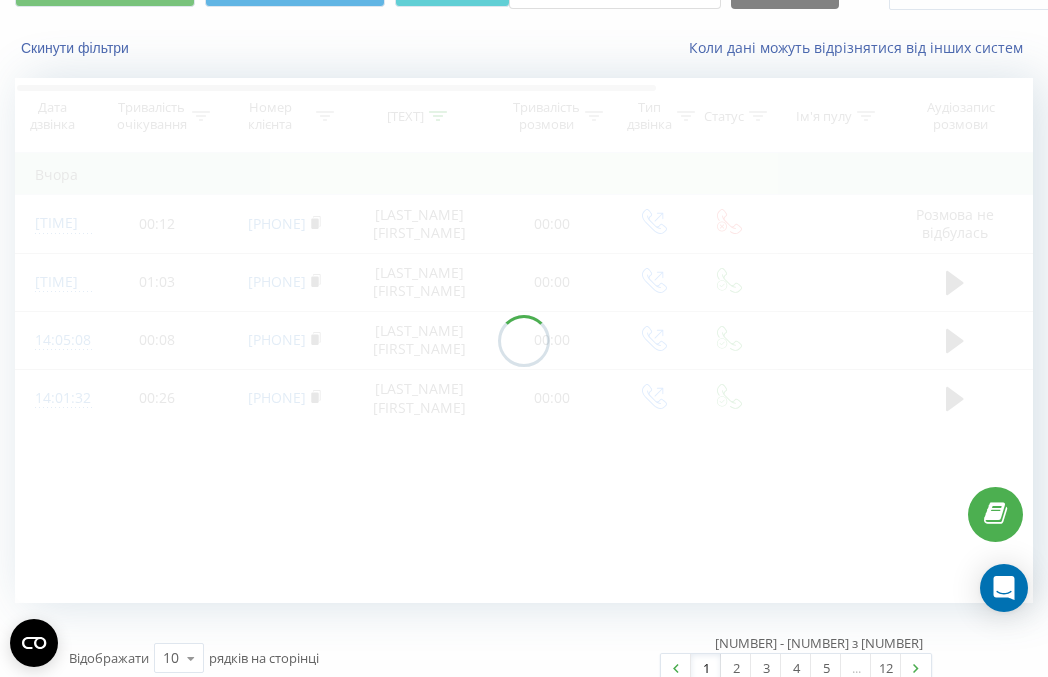 scroll, scrollTop: 46, scrollLeft: 0, axis: vertical 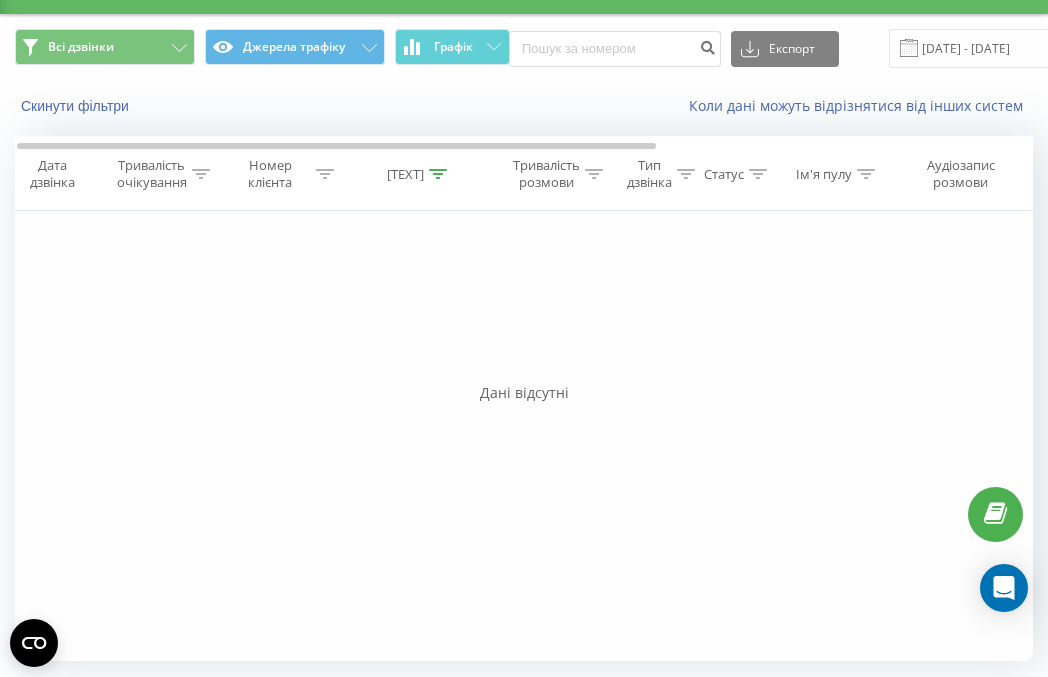 click 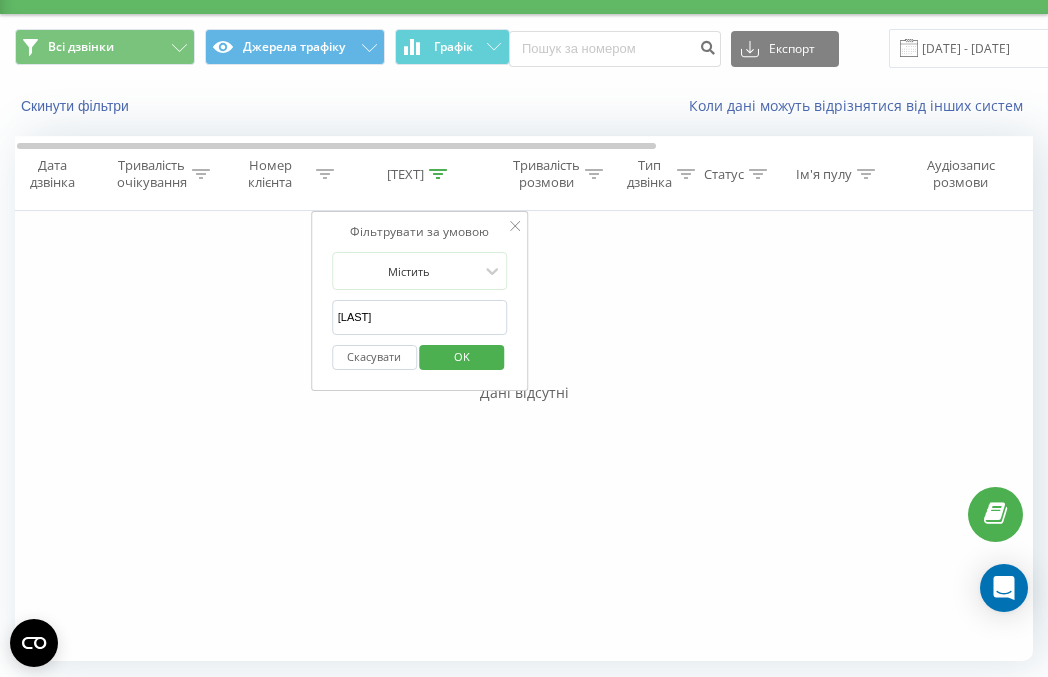 click on "OK" at bounding box center (462, 356) 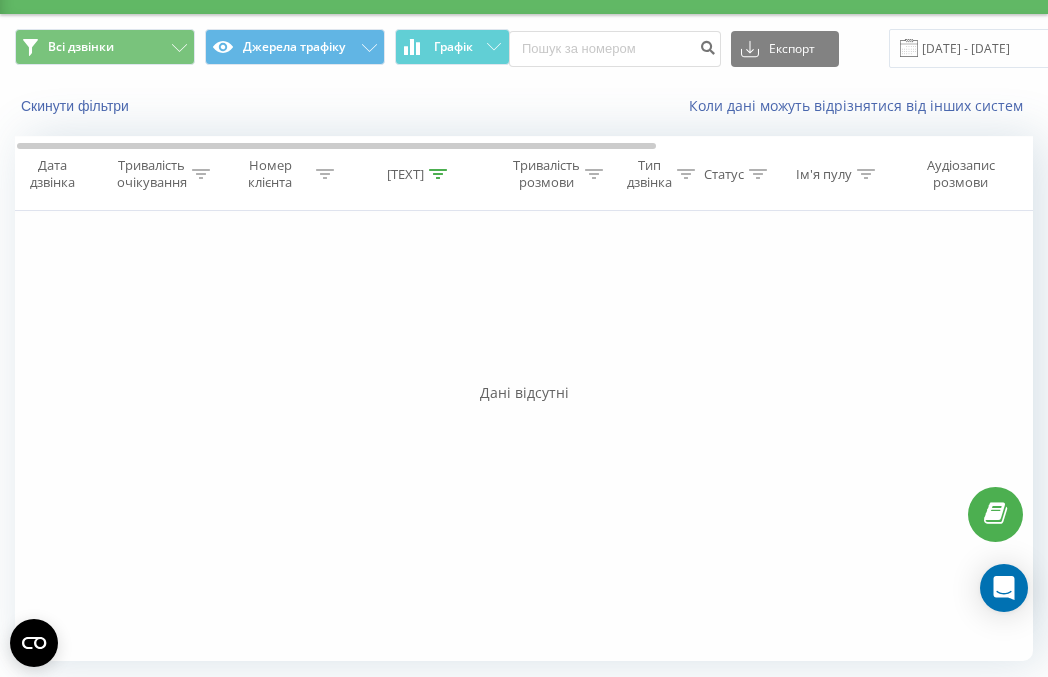 click on "[TEXT]" at bounding box center [405, 174] 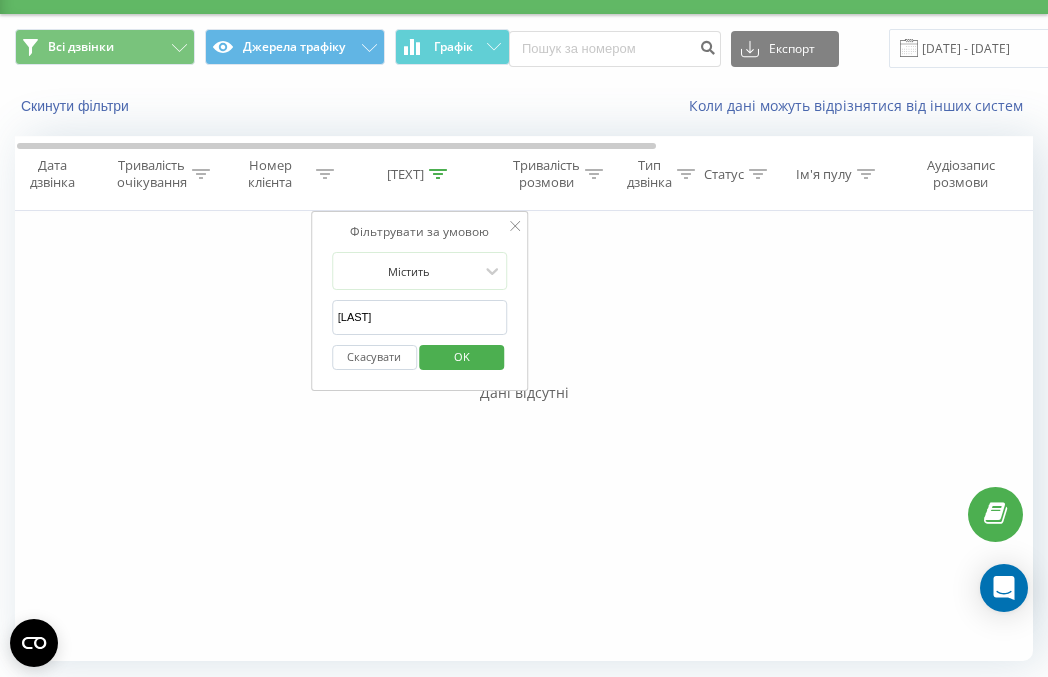 click on "[LAST]" at bounding box center [420, 317] 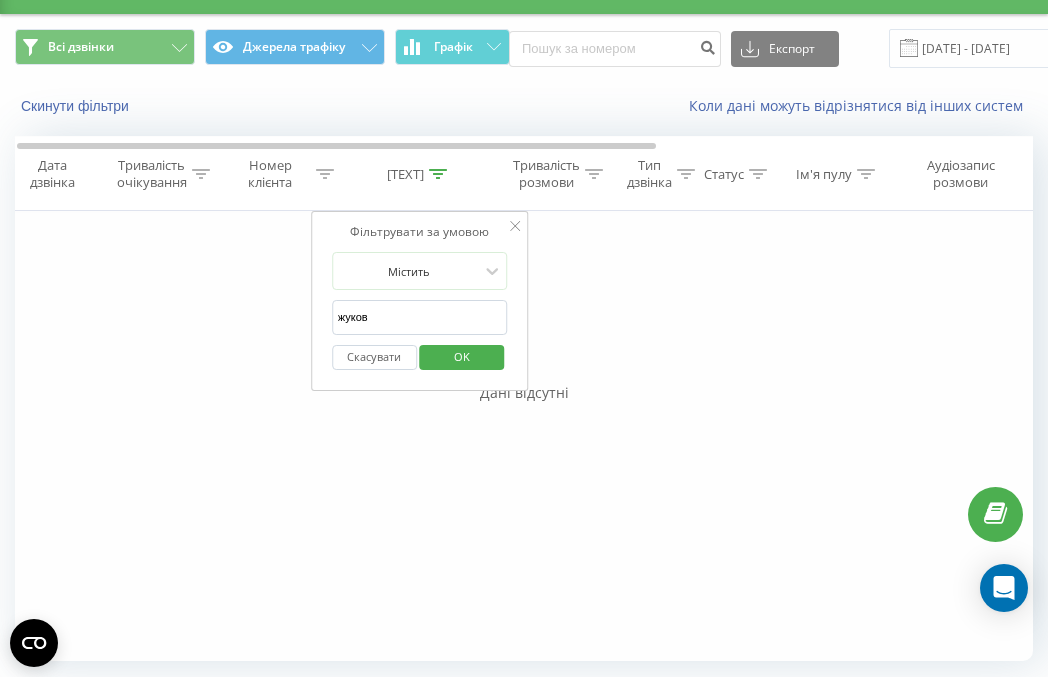 click on "OK" at bounding box center (462, 356) 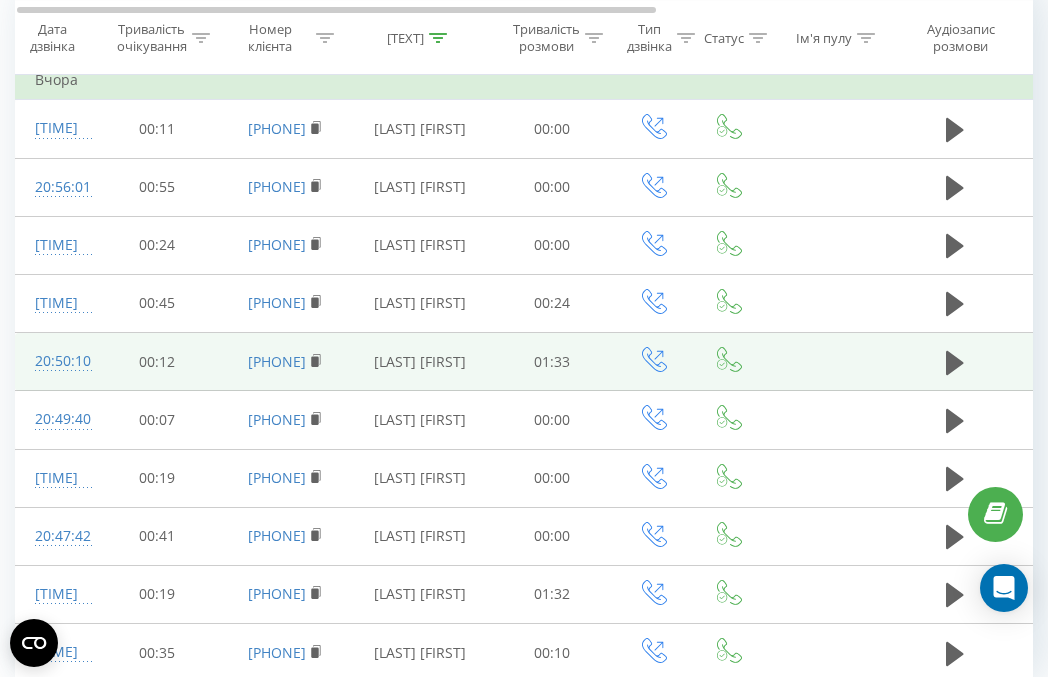 scroll, scrollTop: 277, scrollLeft: 0, axis: vertical 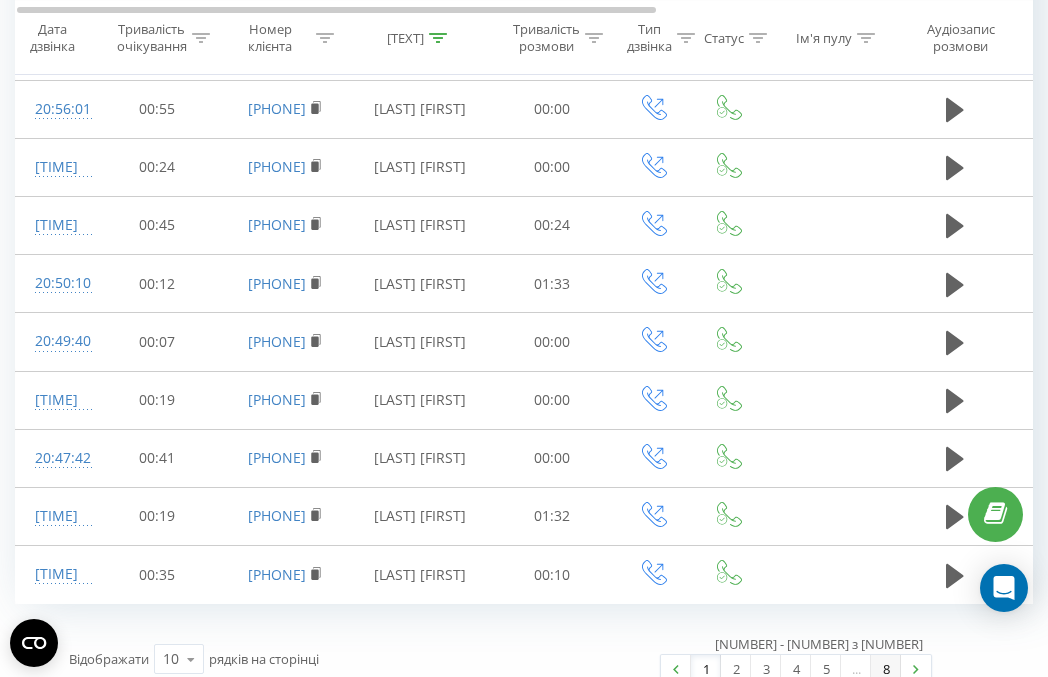 click on "8" at bounding box center (886, 669) 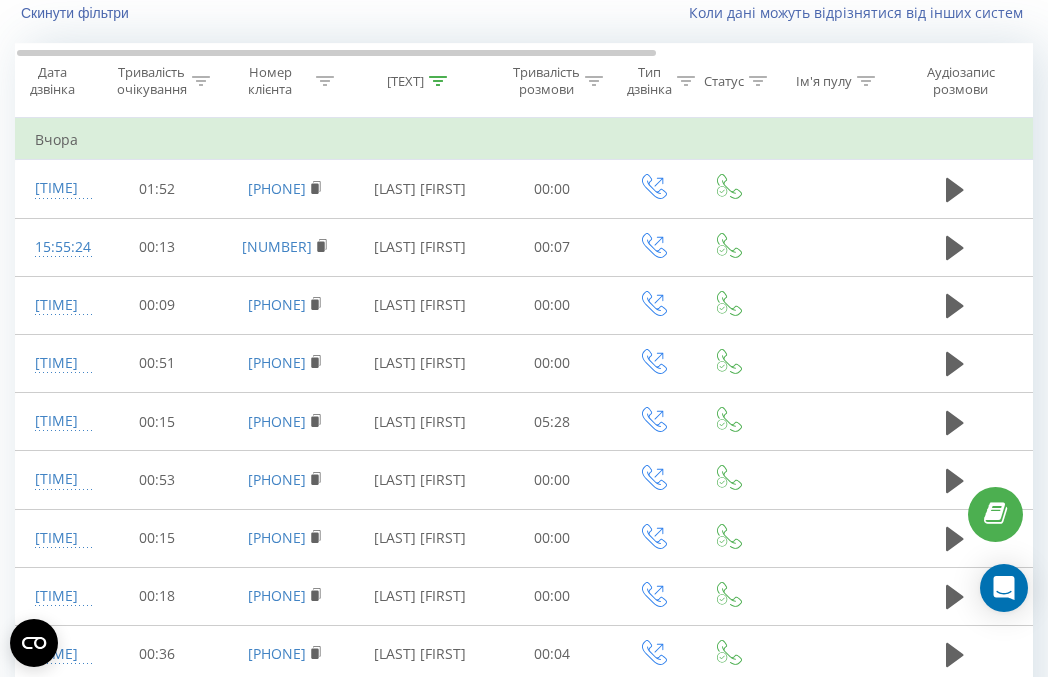 scroll, scrollTop: 0, scrollLeft: 0, axis: both 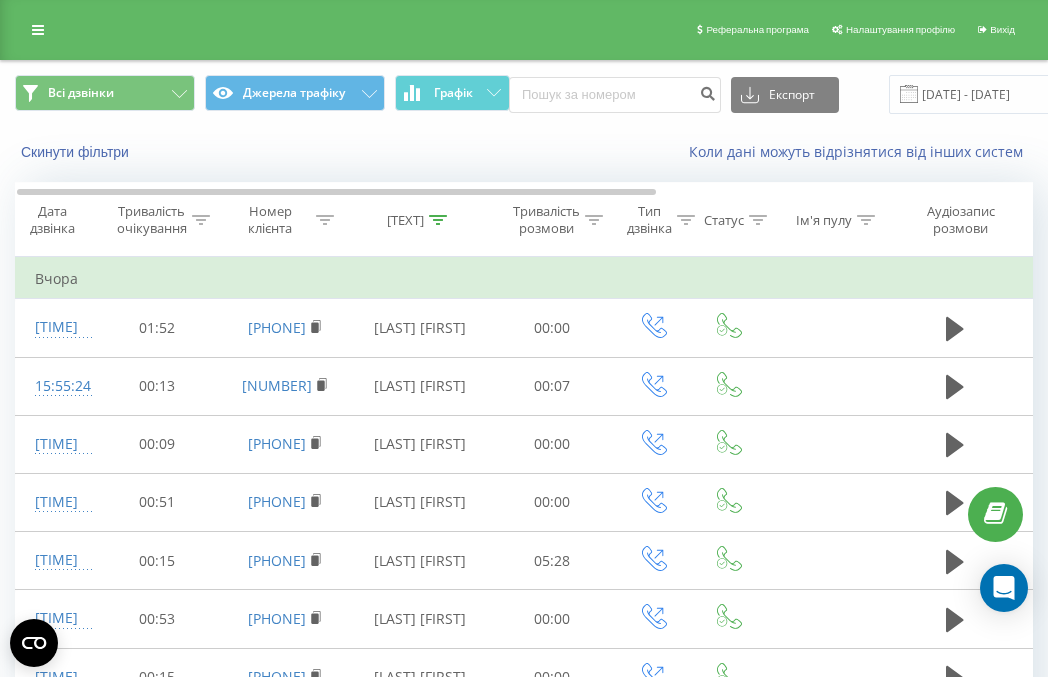 drag, startPoint x: 463, startPoint y: 220, endPoint x: 465, endPoint y: 250, distance: 30.066593 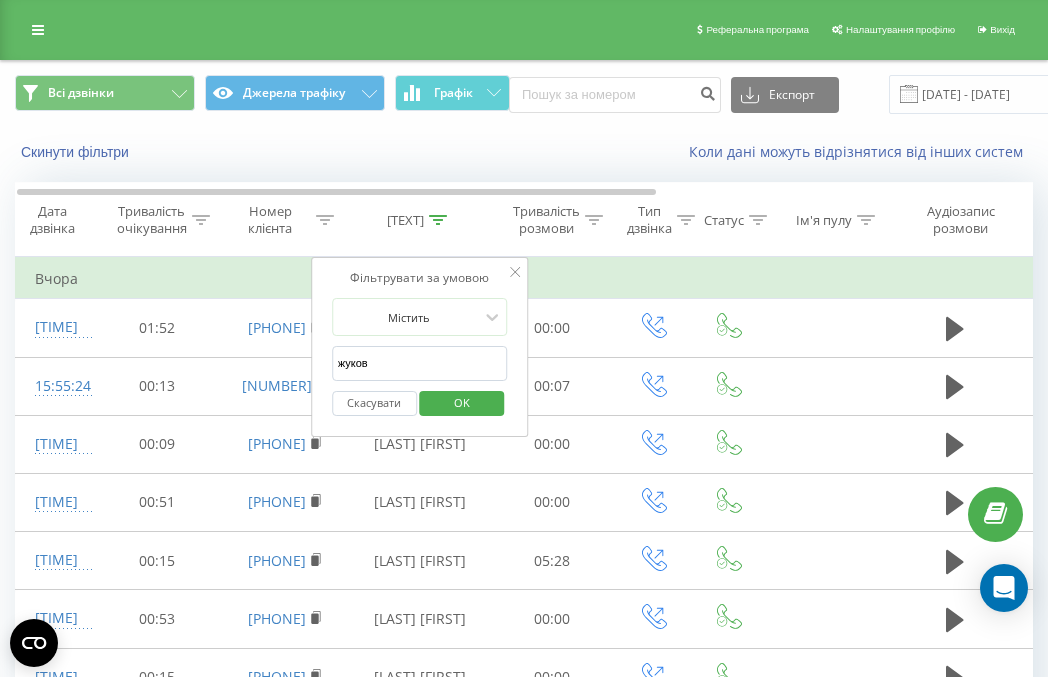 click on "жуков" at bounding box center [420, 363] 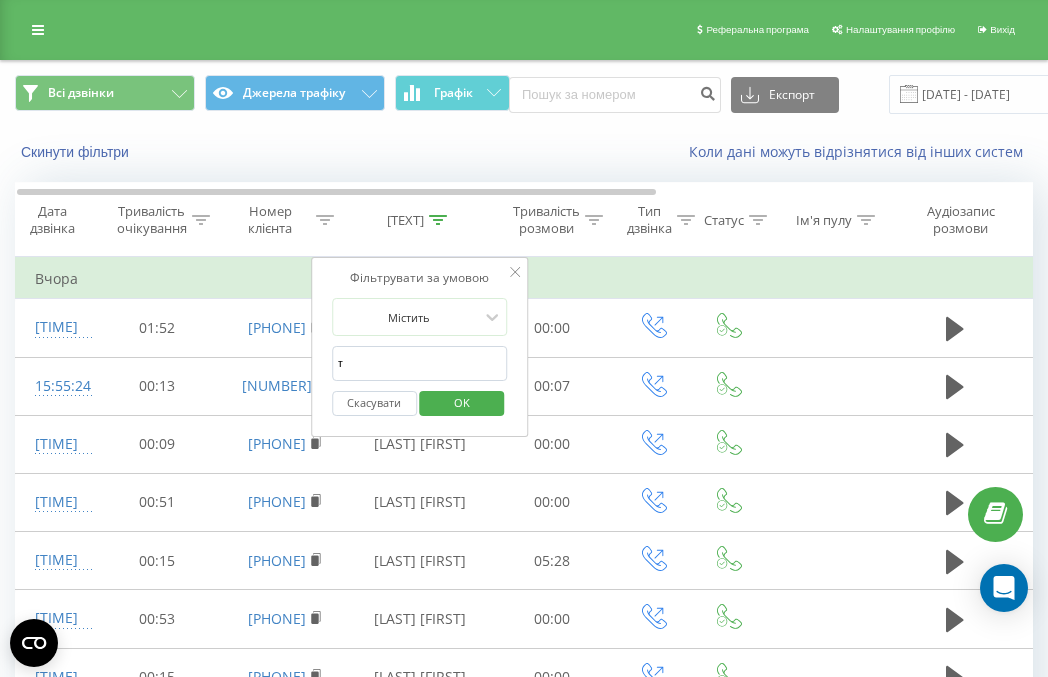 click on "т" at bounding box center (420, 363) 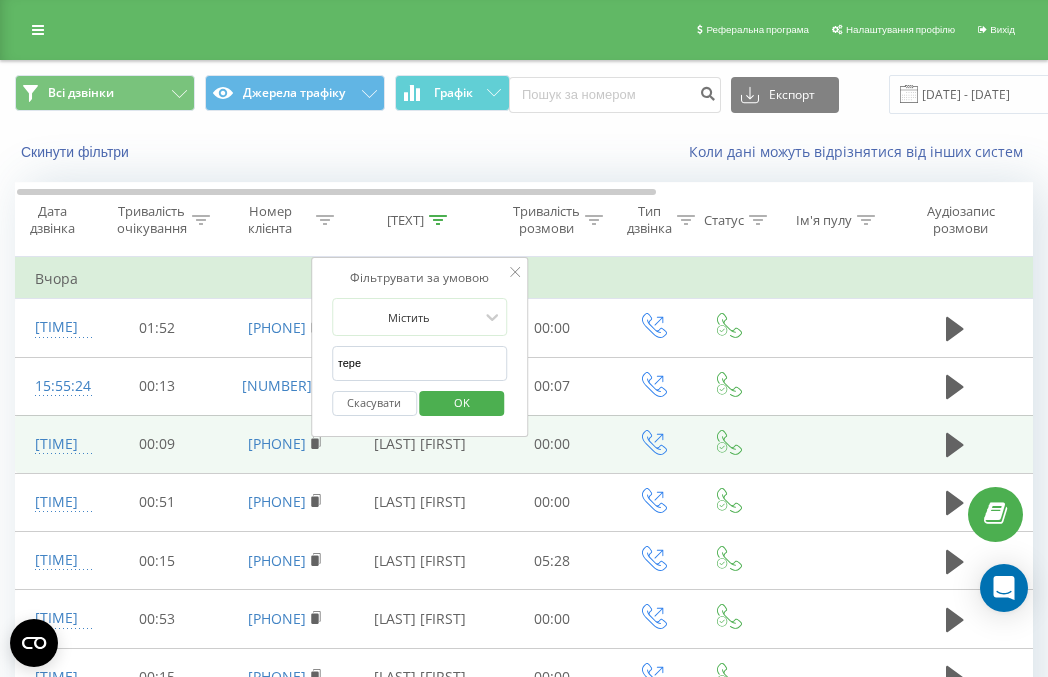 type on "терещен" 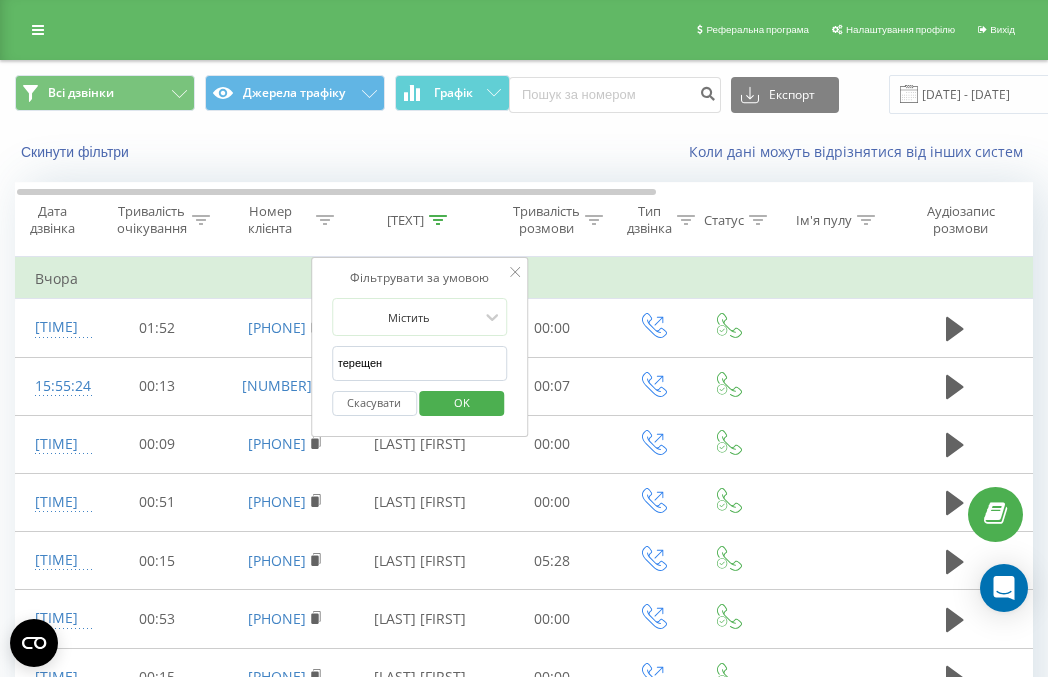 click on "OK" at bounding box center [462, 402] 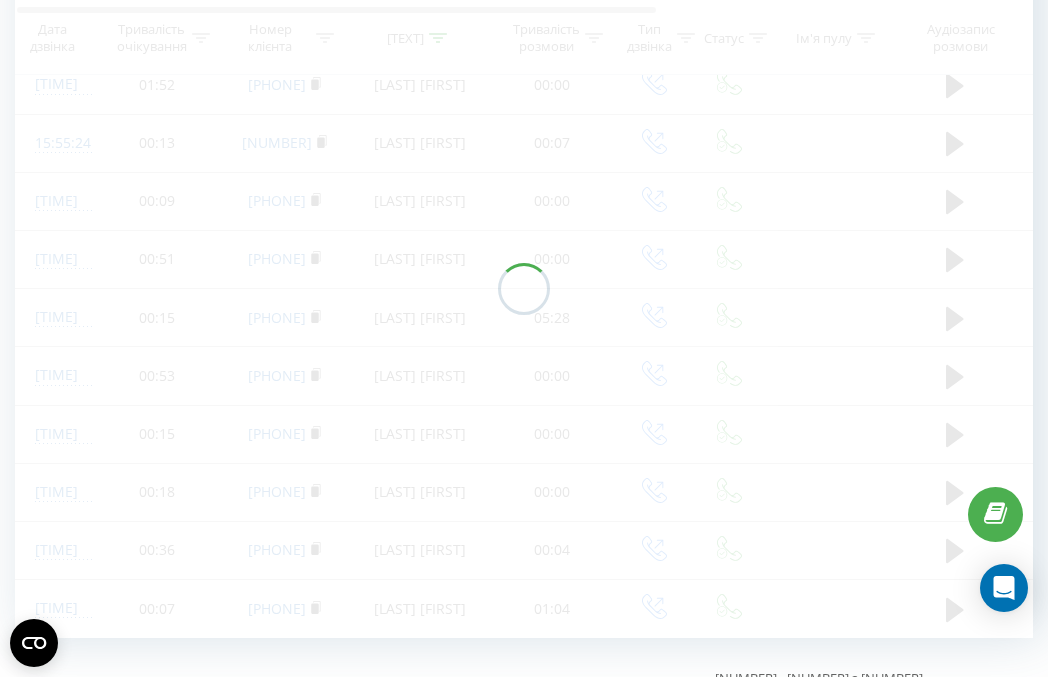scroll, scrollTop: 277, scrollLeft: 0, axis: vertical 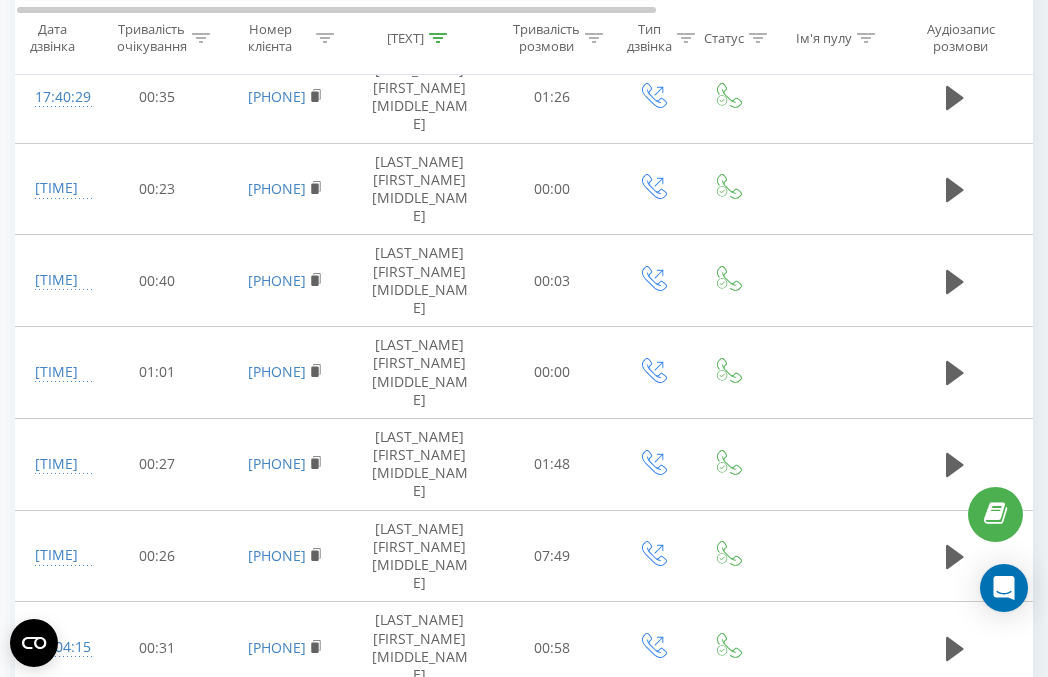 click on "5" at bounding box center [886, 831] 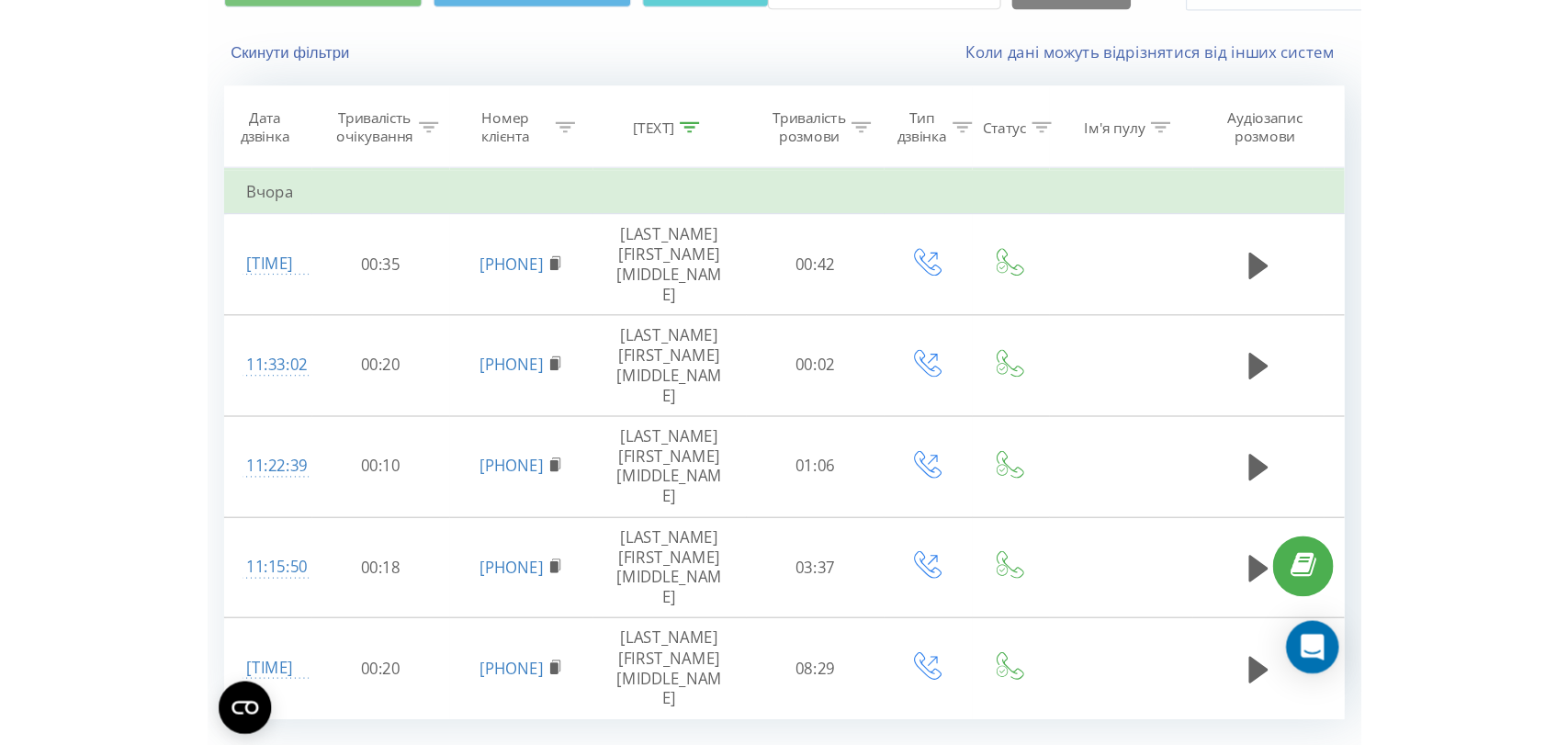 scroll, scrollTop: 0, scrollLeft: 0, axis: both 